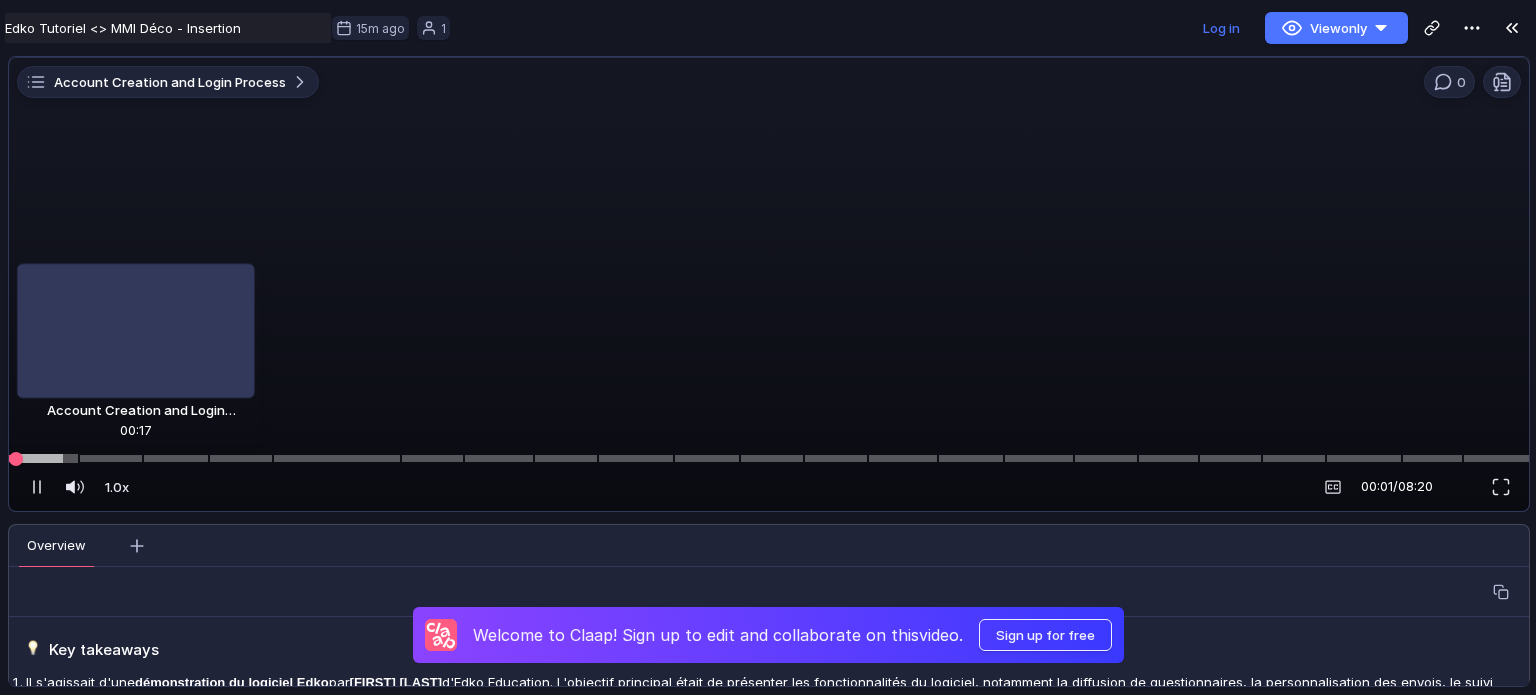 scroll, scrollTop: 0, scrollLeft: 0, axis: both 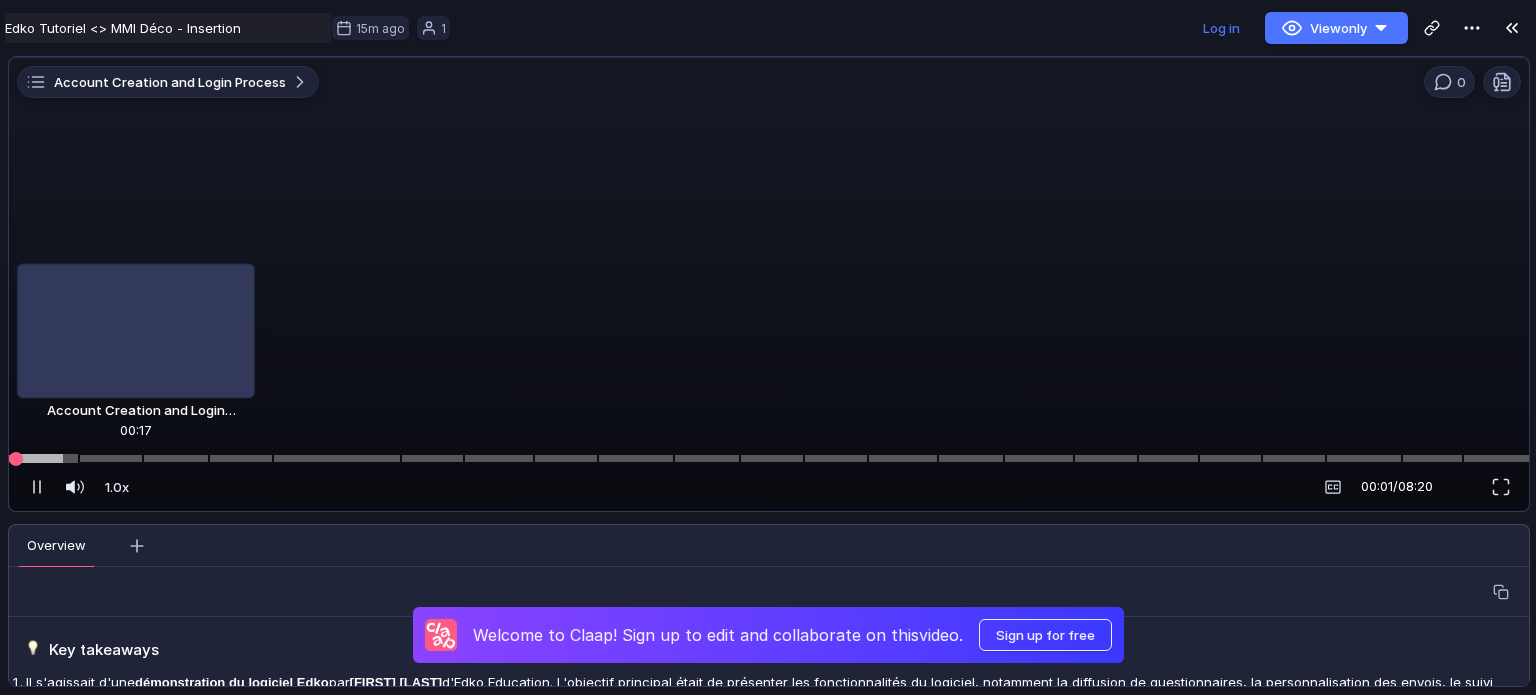 click at bounding box center [769, 458] 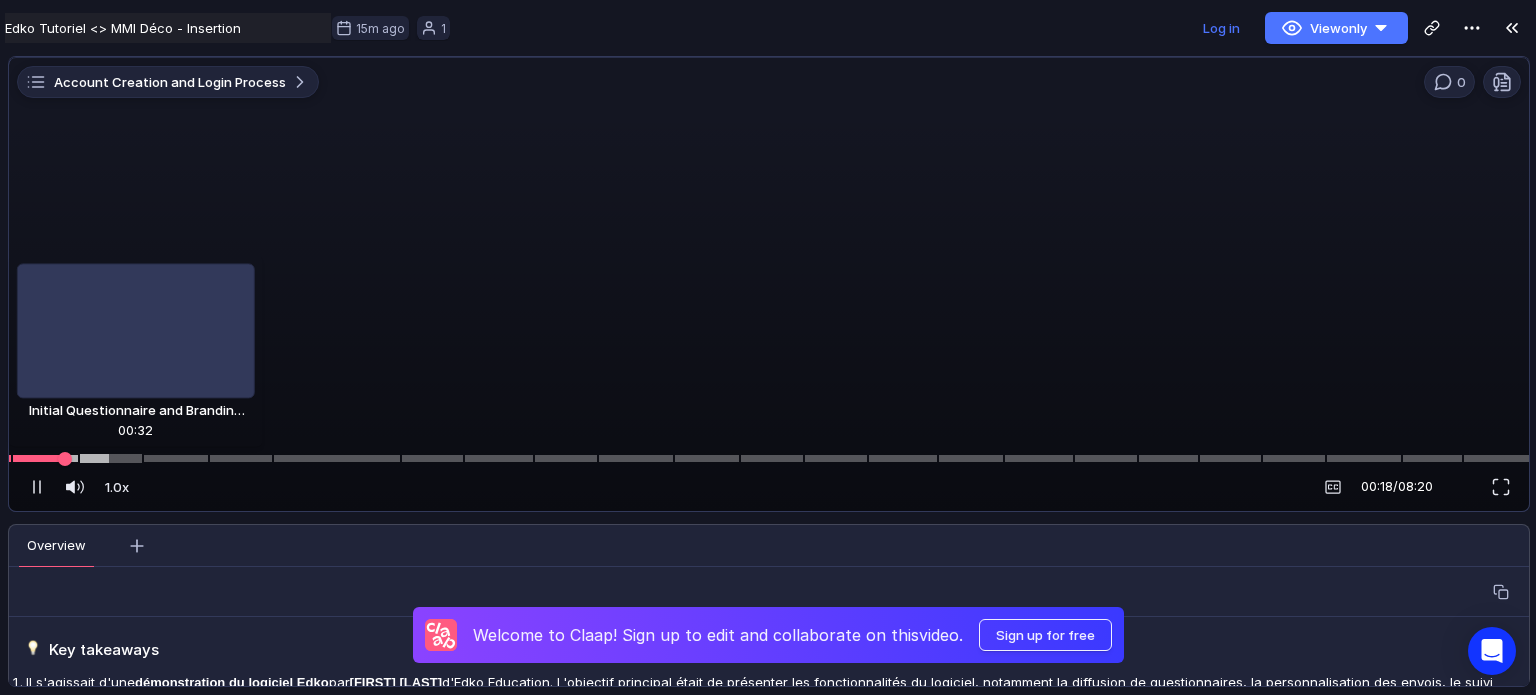 click at bounding box center [769, 458] 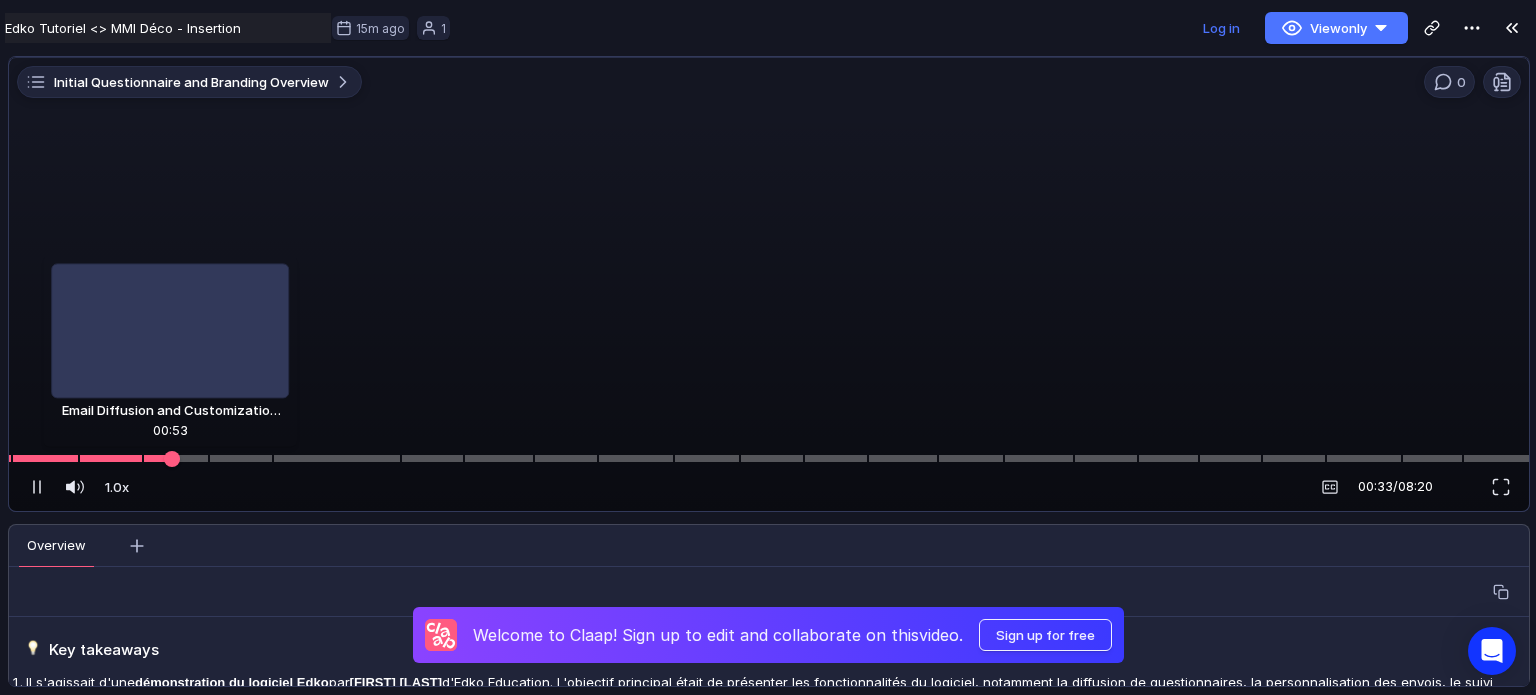 click at bounding box center (769, 458) 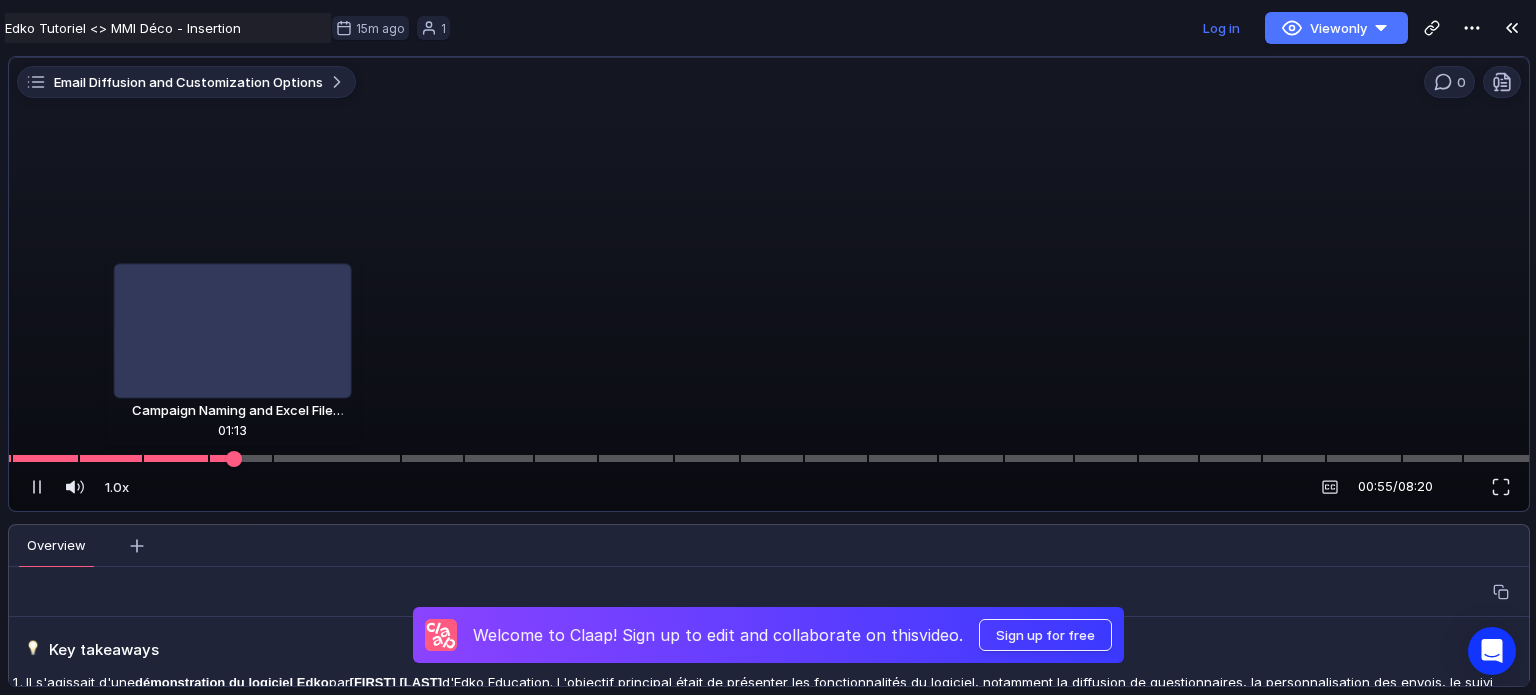 click at bounding box center (769, 458) 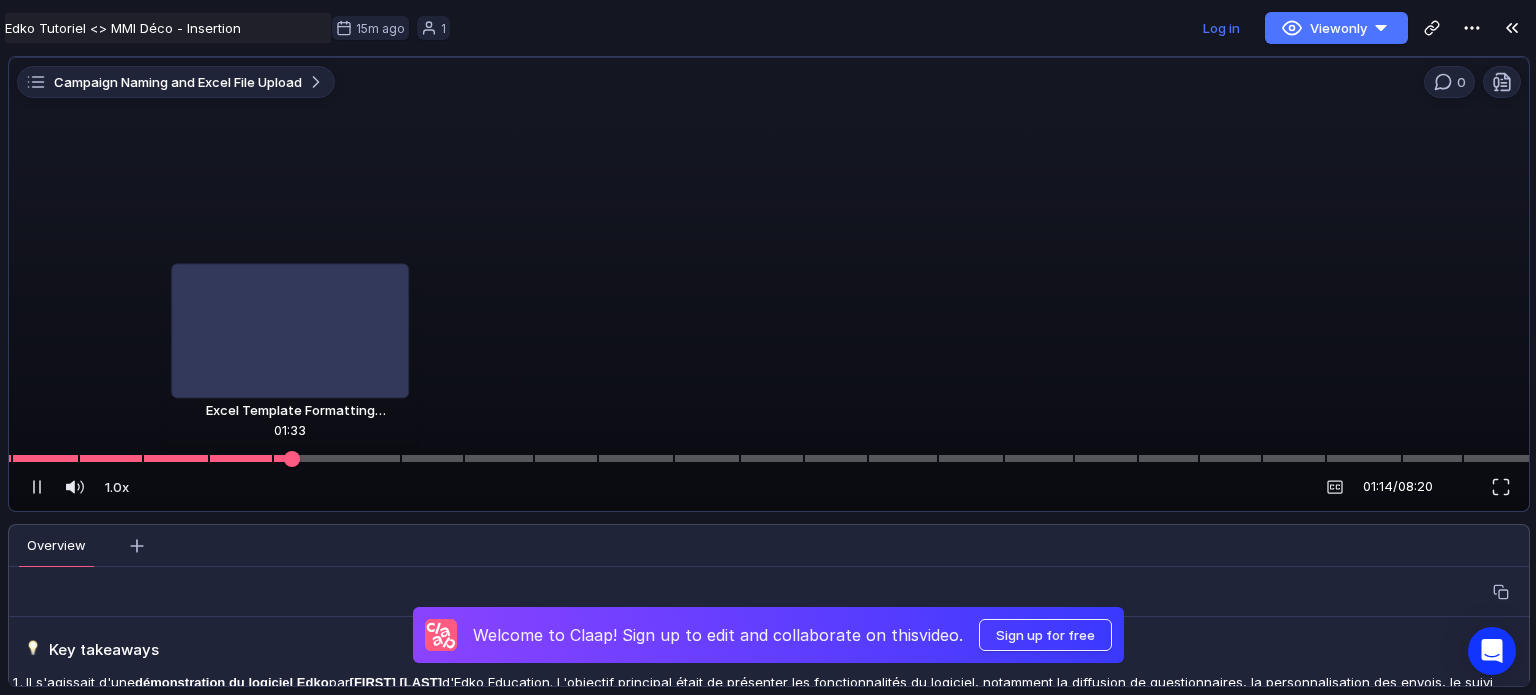 click at bounding box center [769, 458] 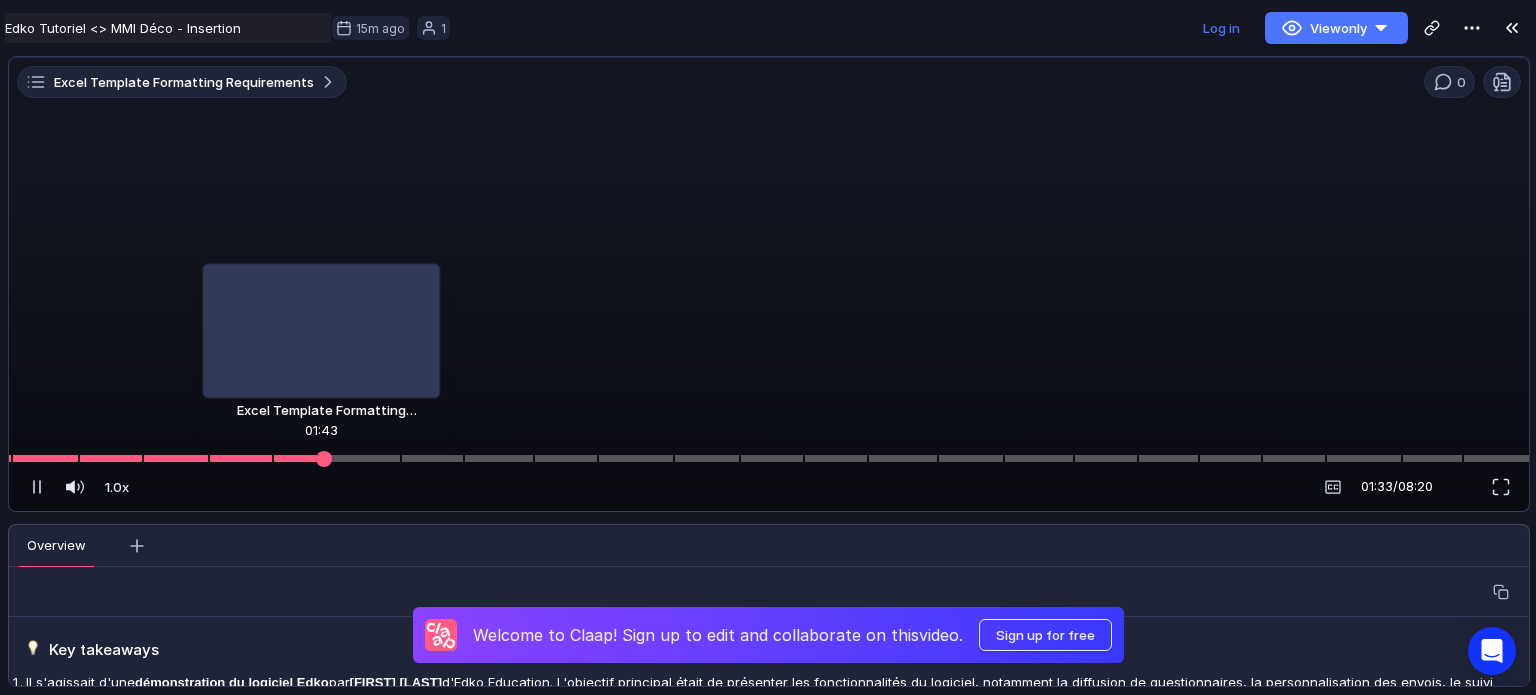 click at bounding box center (769, 458) 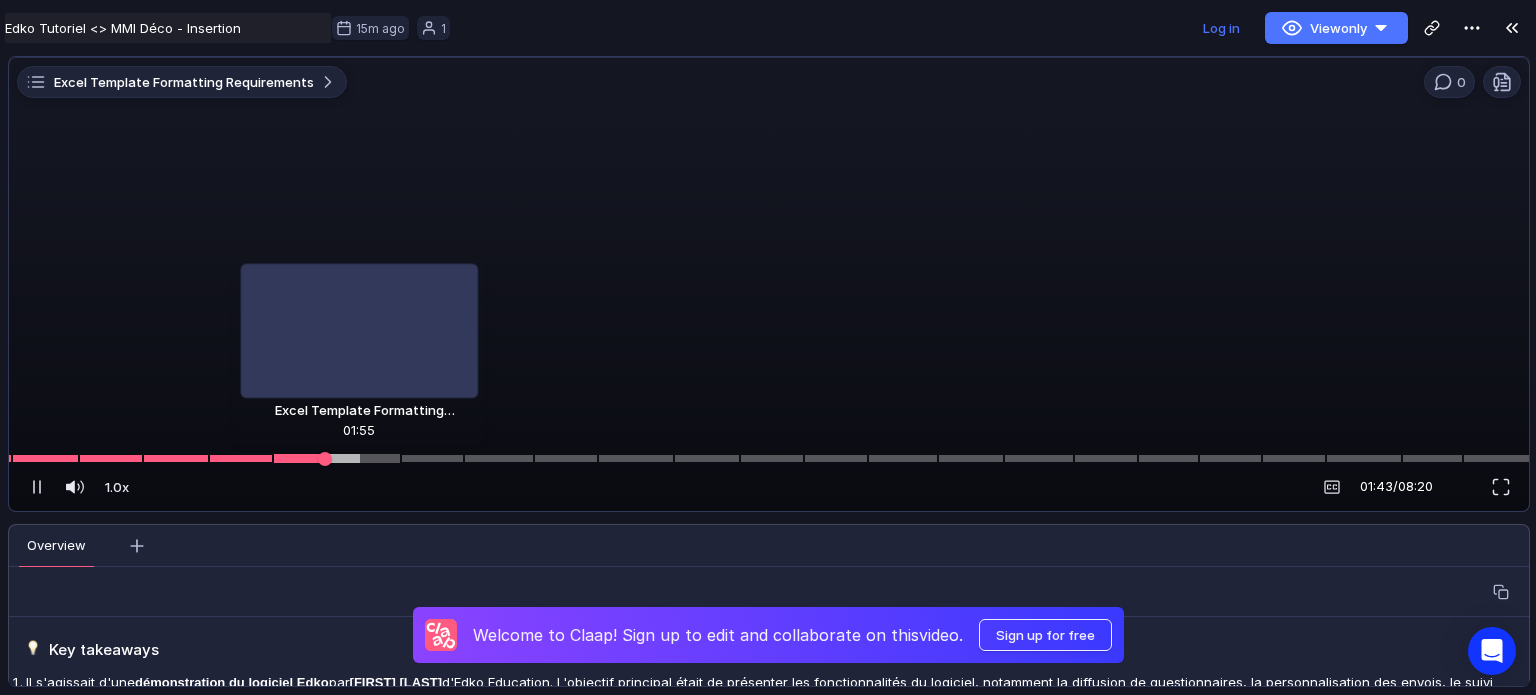 click at bounding box center (769, 458) 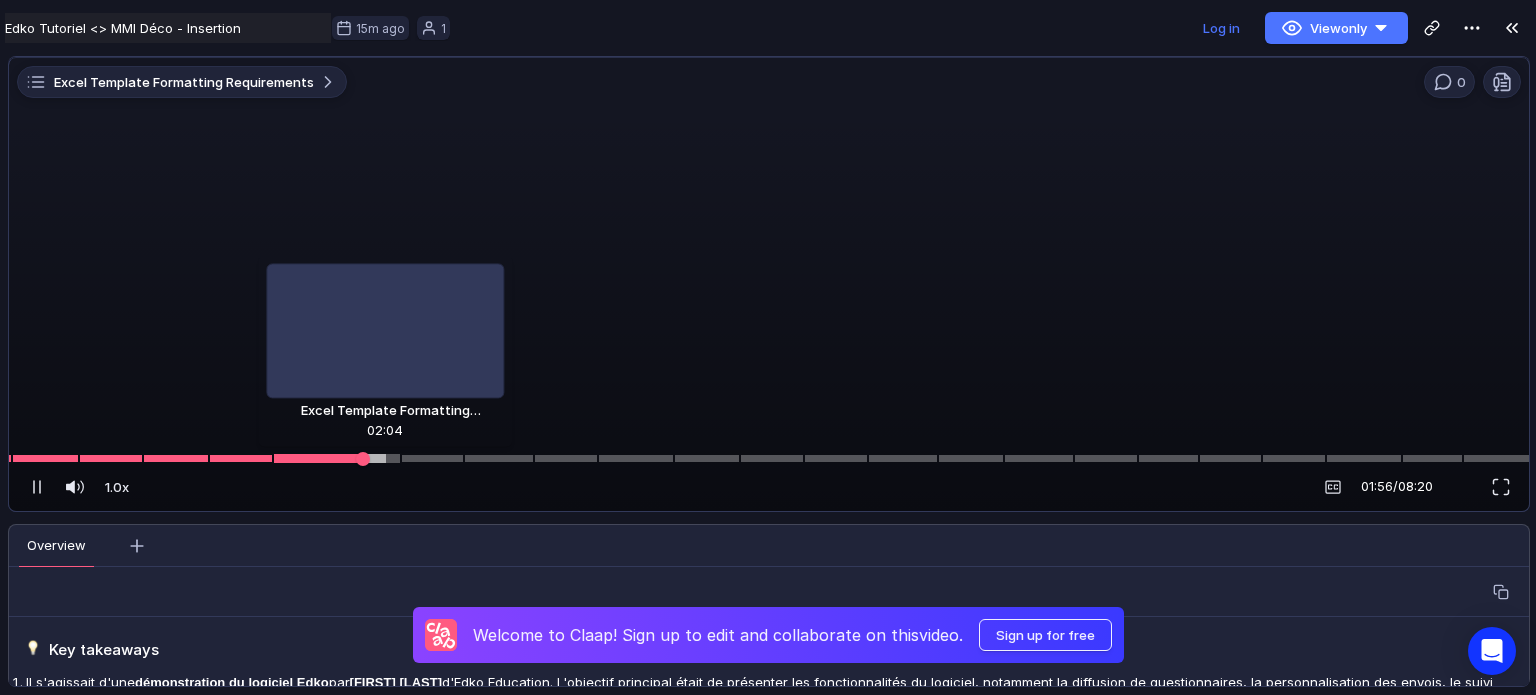 click at bounding box center (769, 458) 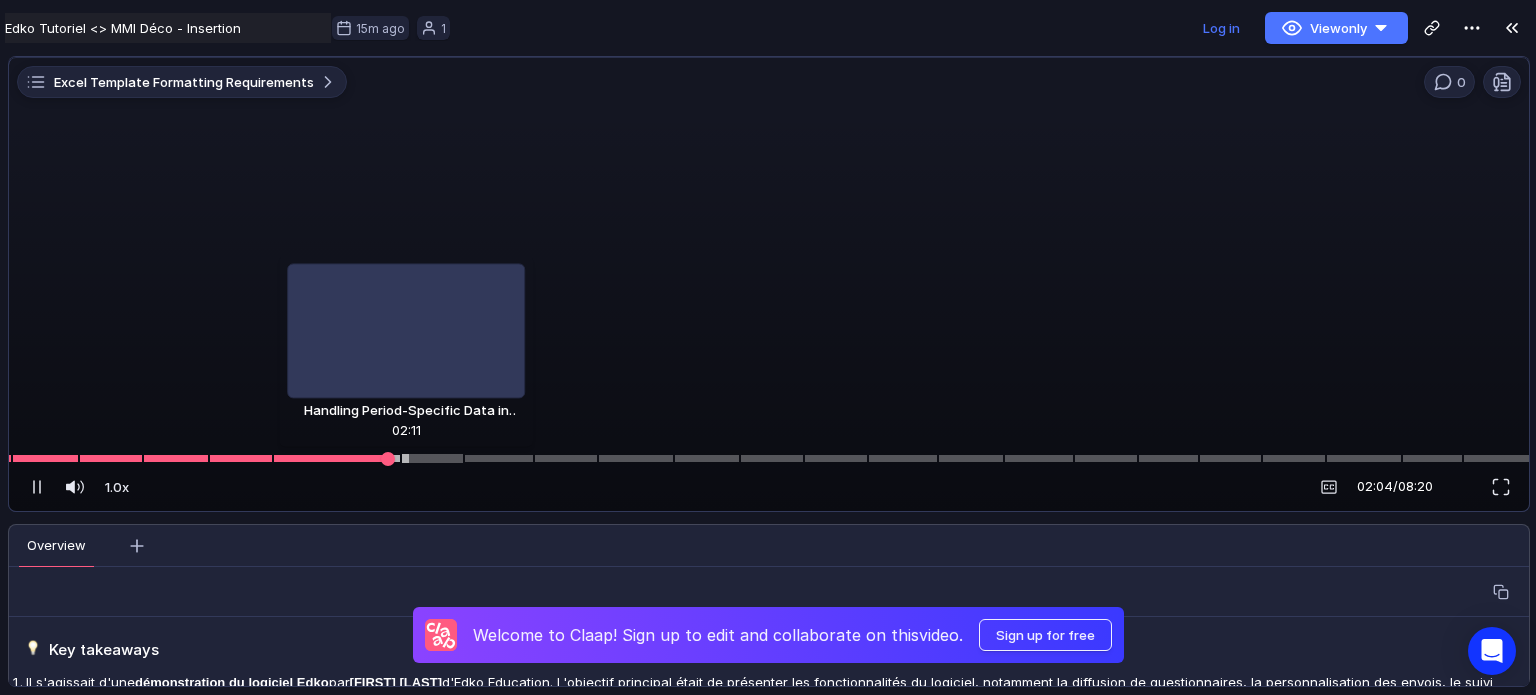 click at bounding box center (769, 458) 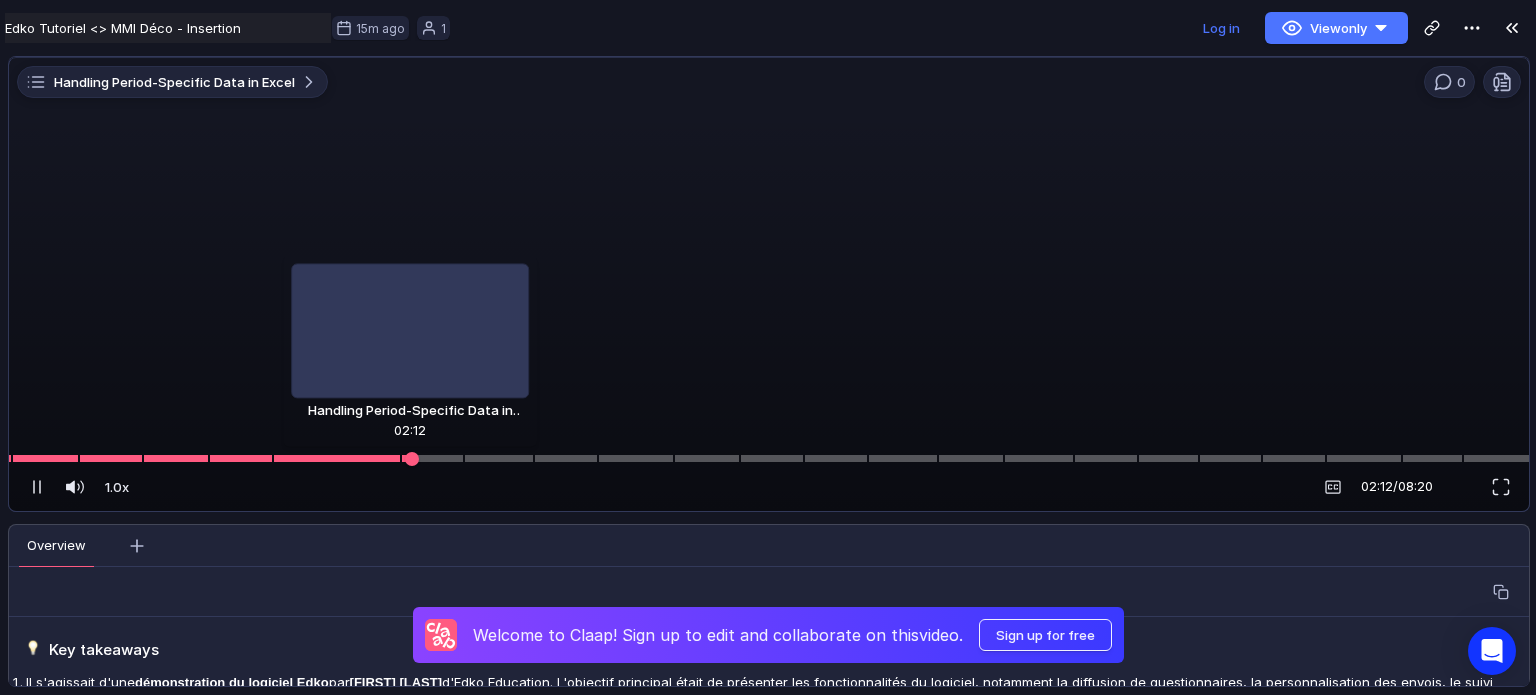 click at bounding box center [433, 459] 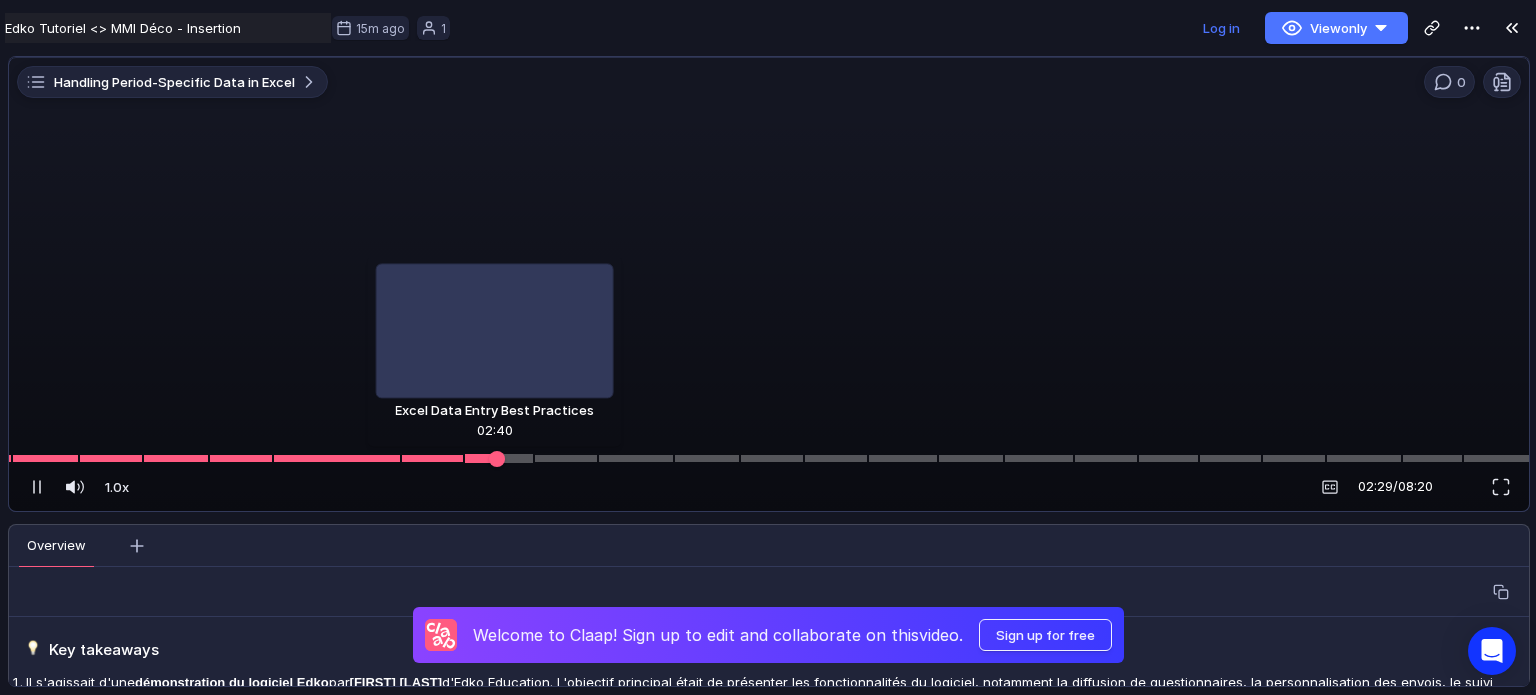 click at bounding box center [499, 459] 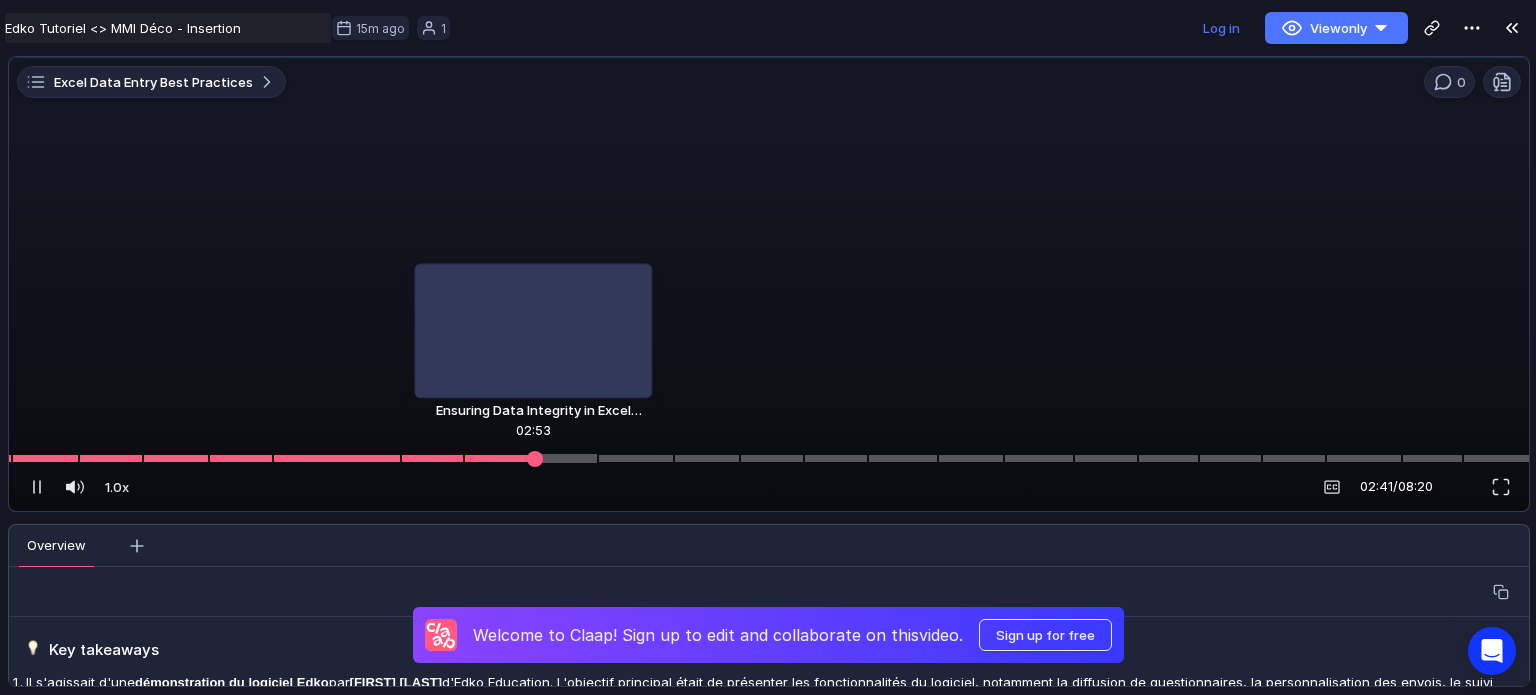 click at bounding box center (566, 459) 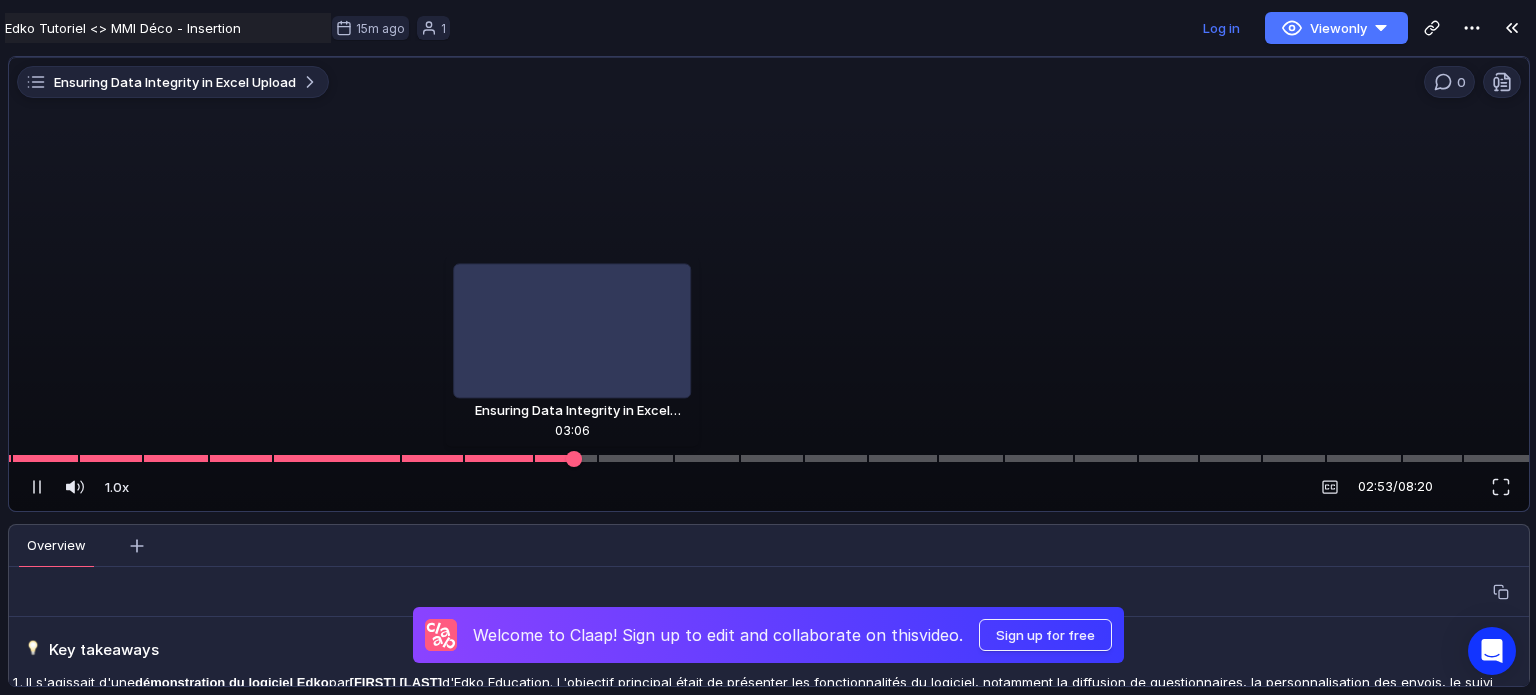 click at bounding box center [769, 458] 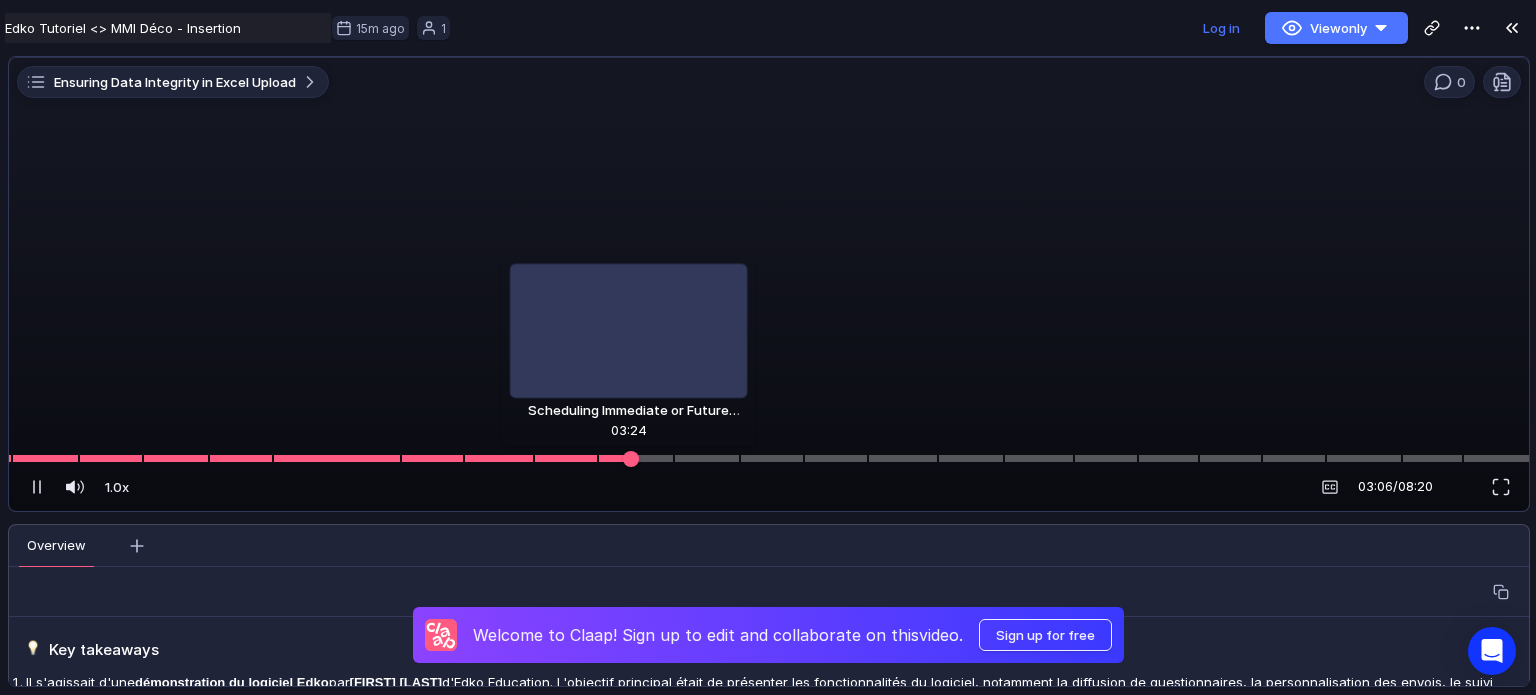 click at bounding box center [769, 458] 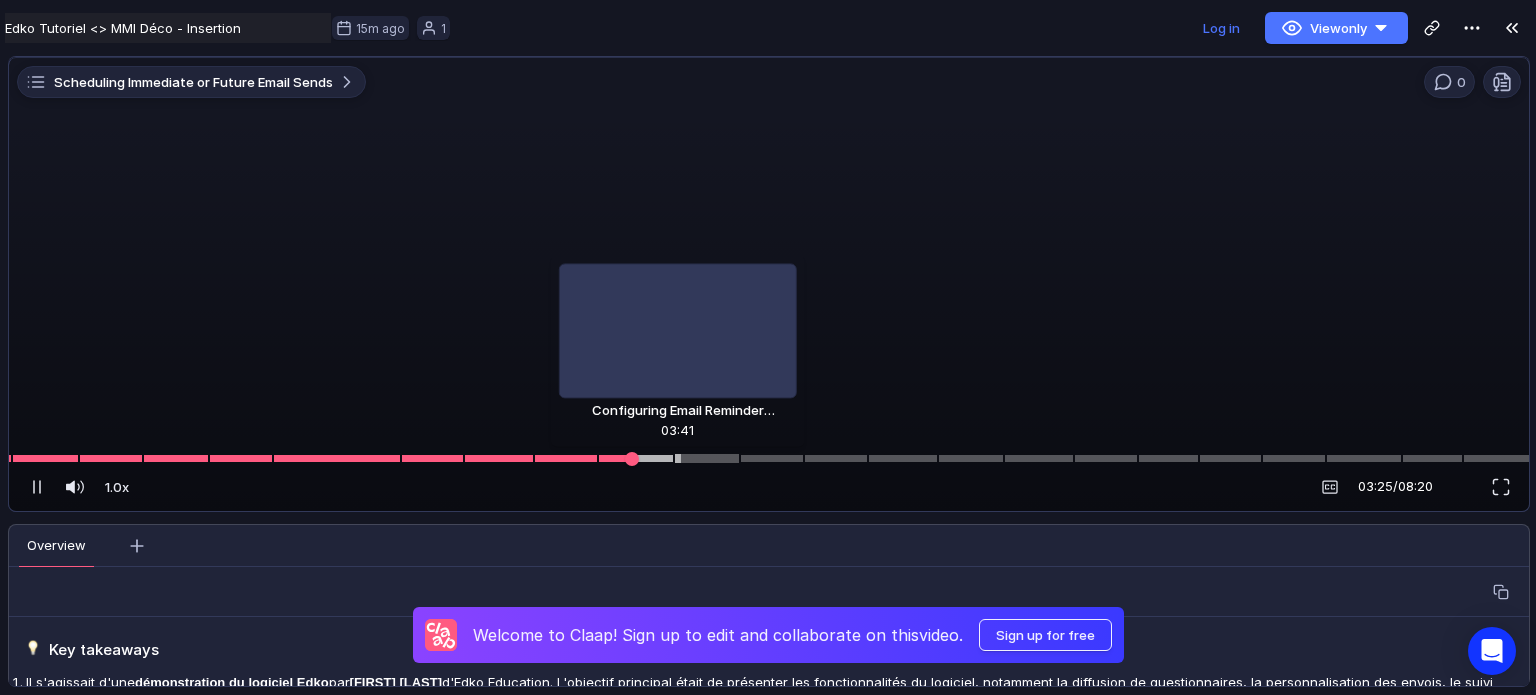 click at bounding box center (707, 459) 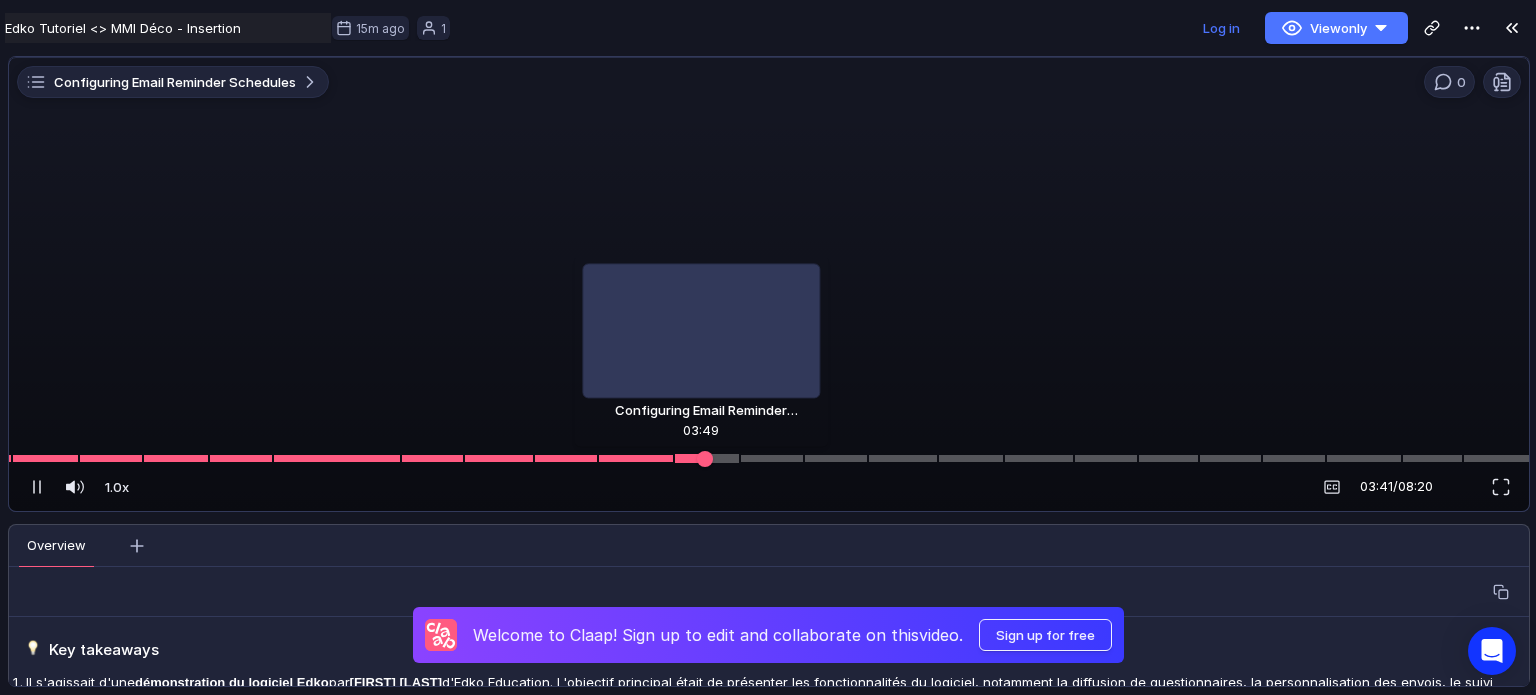 click at bounding box center [707, 459] 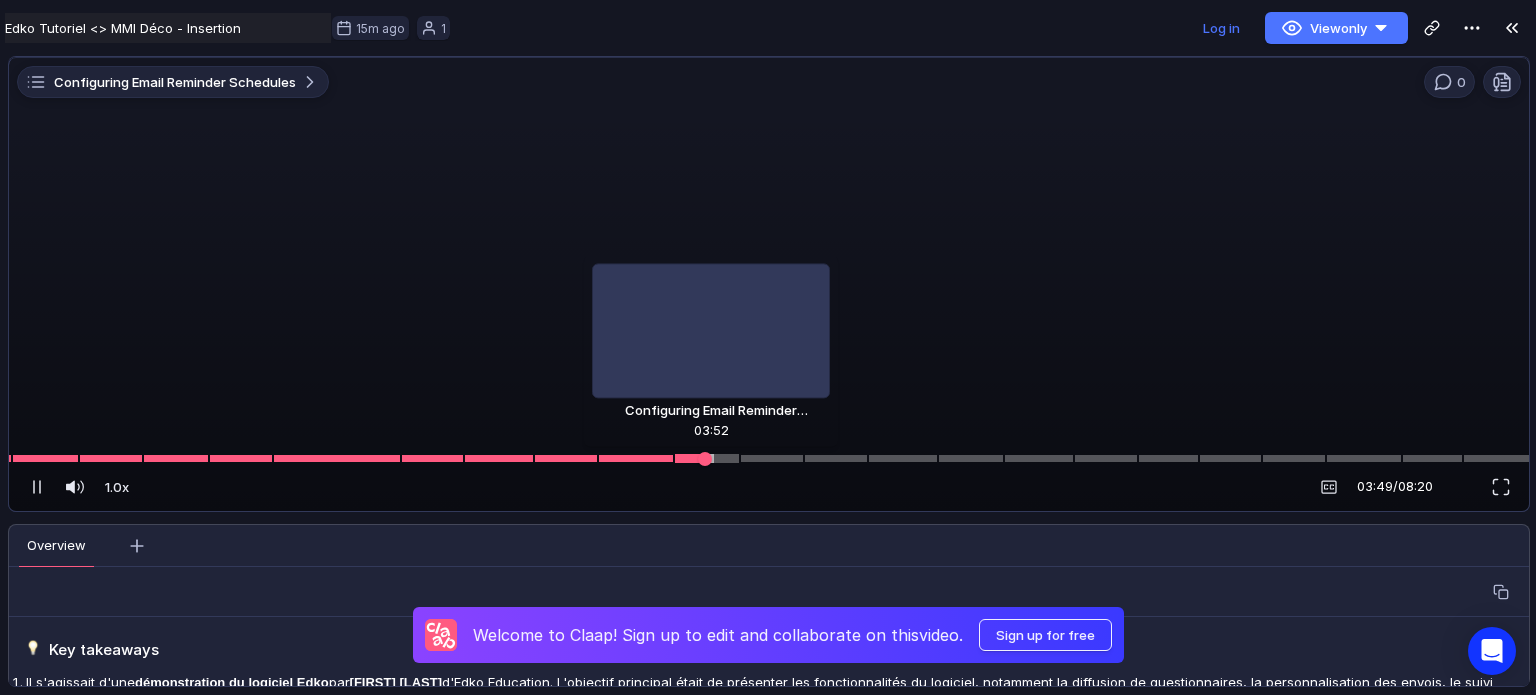 click at bounding box center [707, 459] 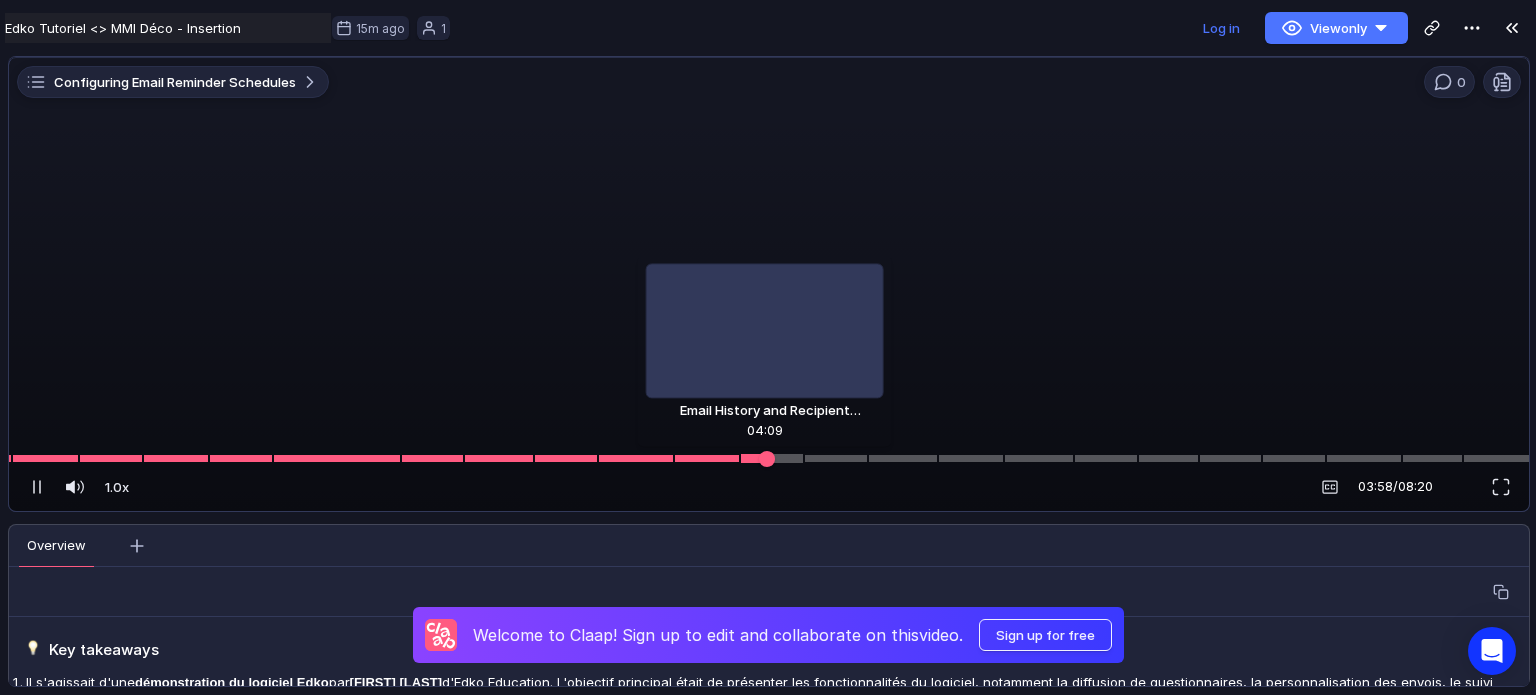 click at bounding box center [772, 459] 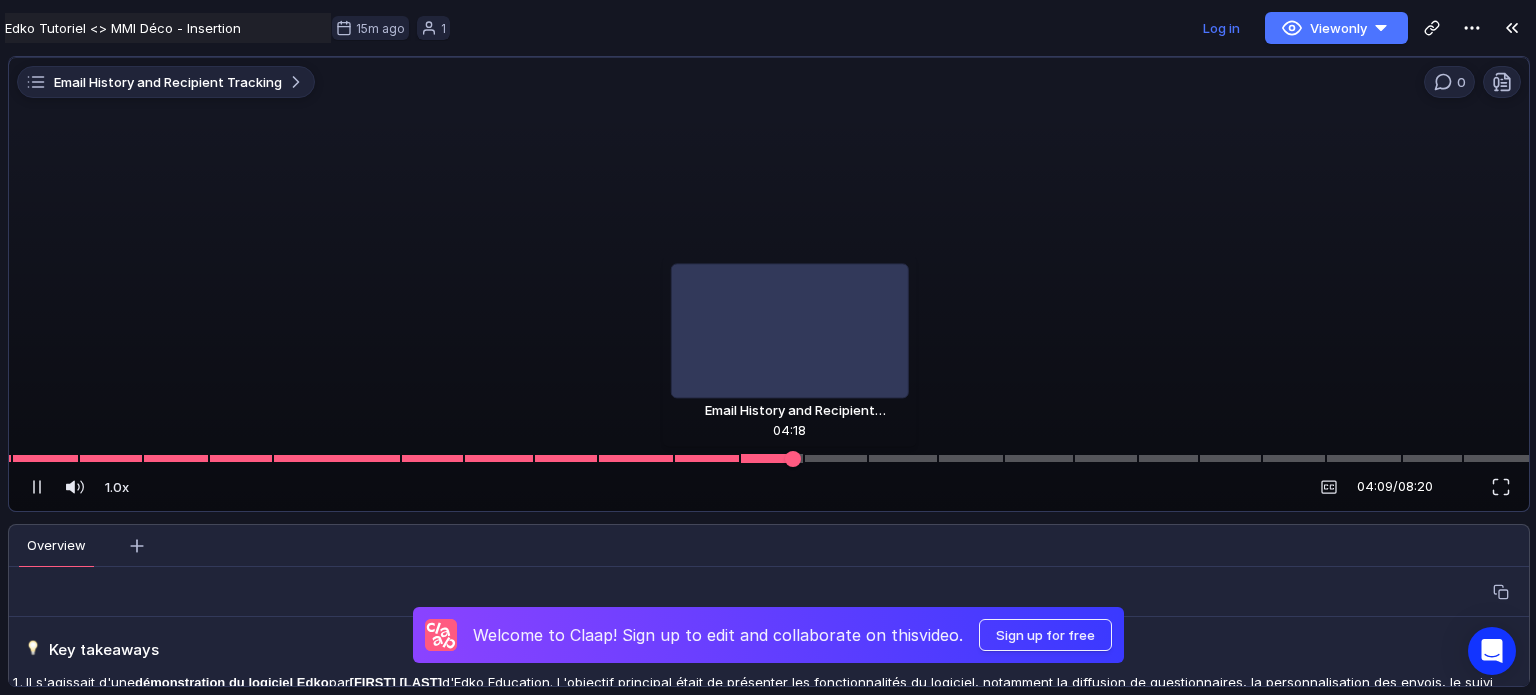 click at bounding box center (772, 459) 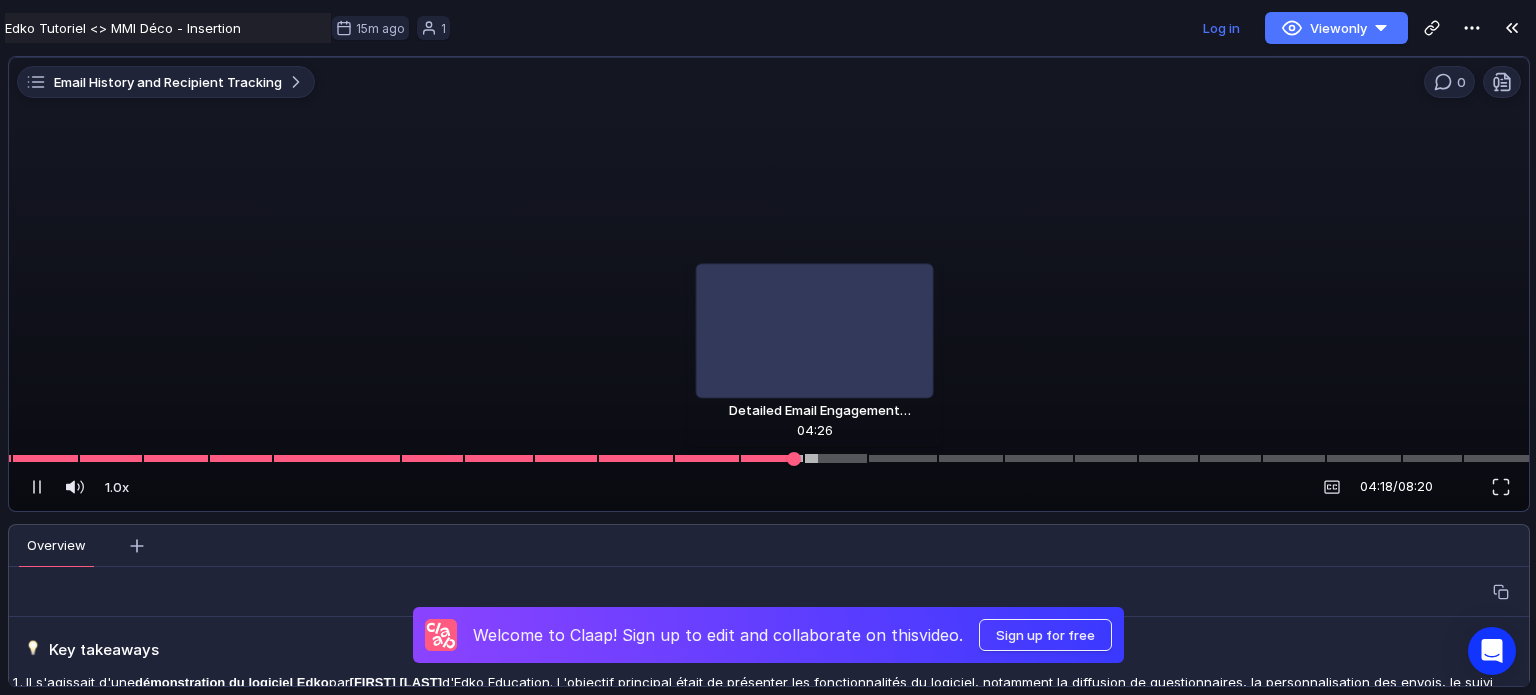 click at bounding box center [836, 459] 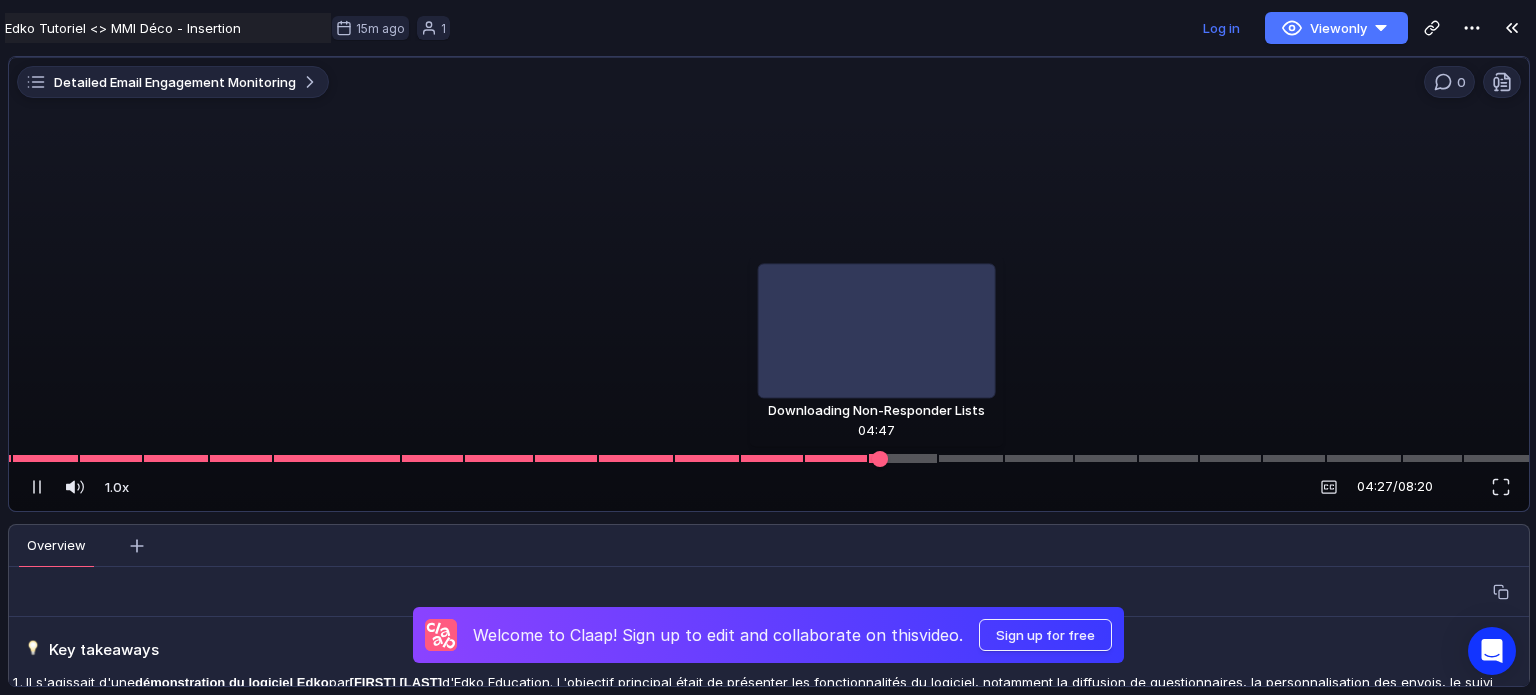 click at bounding box center (903, 459) 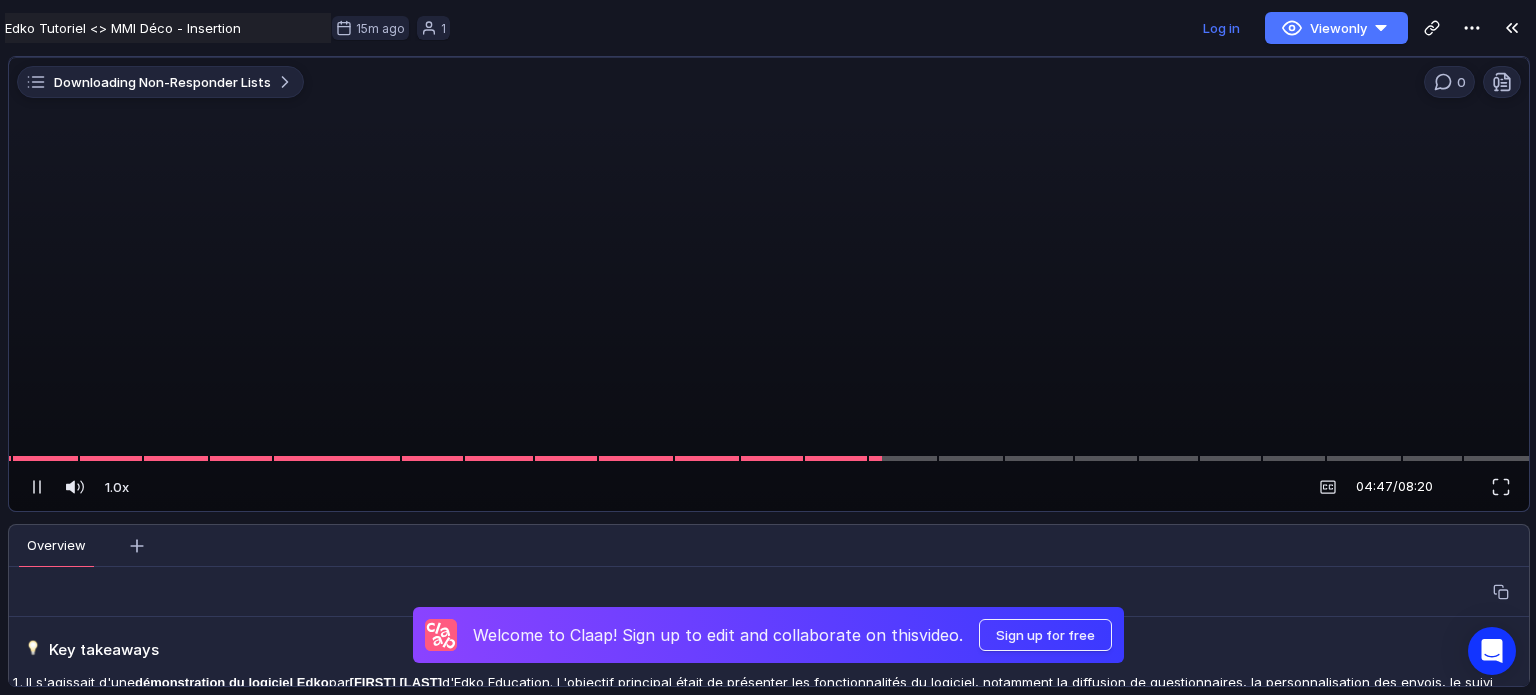 click on "[NUMBER] [NUMBER] [TIME]  /  [TIME]" at bounding box center (769, 487) 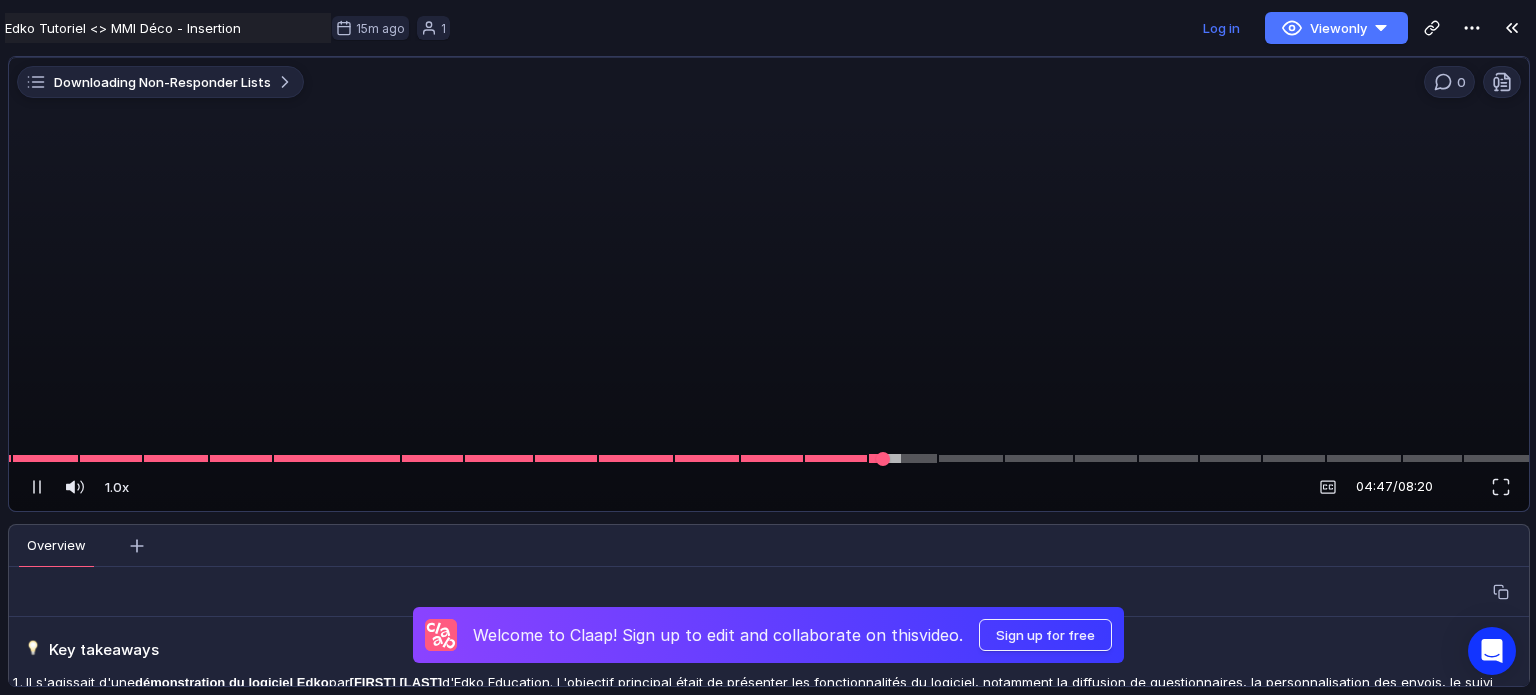 click at bounding box center [769, 458] 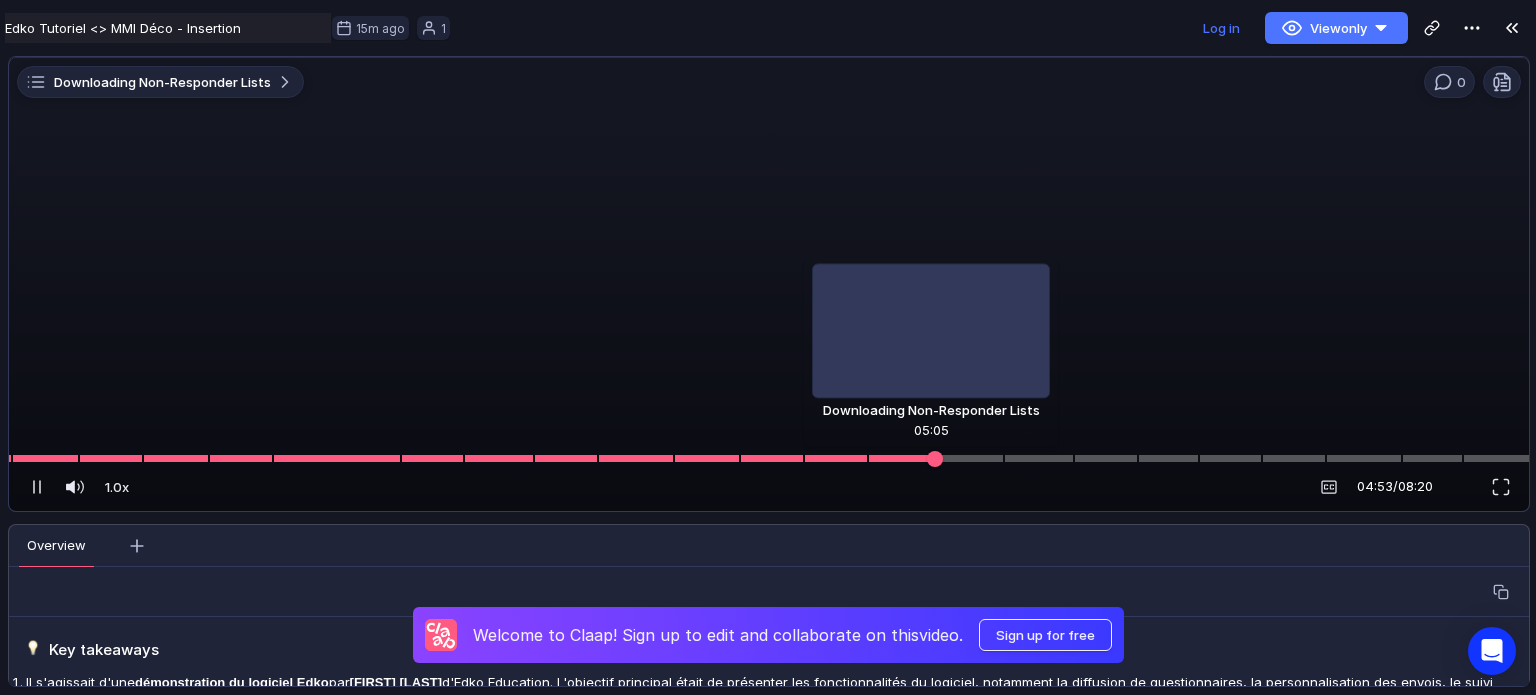 click at bounding box center (769, 458) 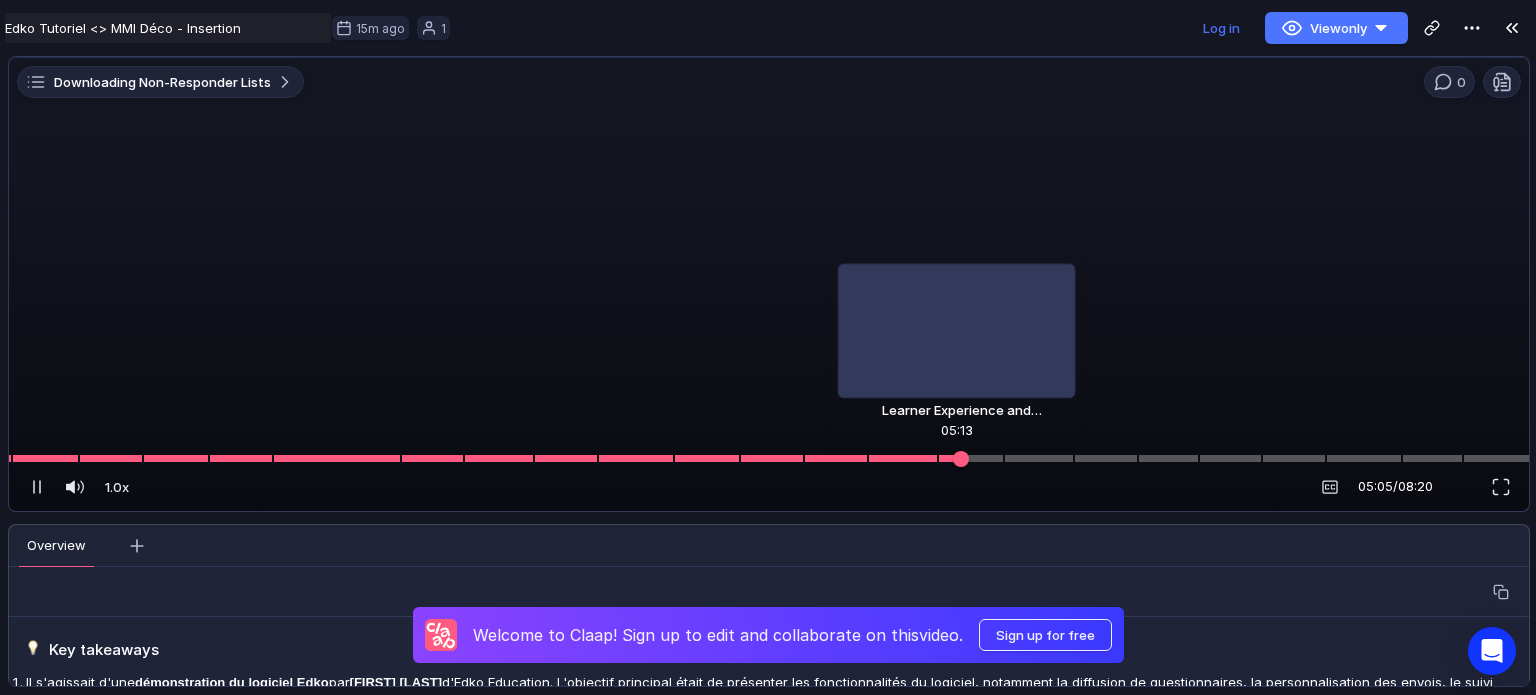 click at bounding box center (769, 458) 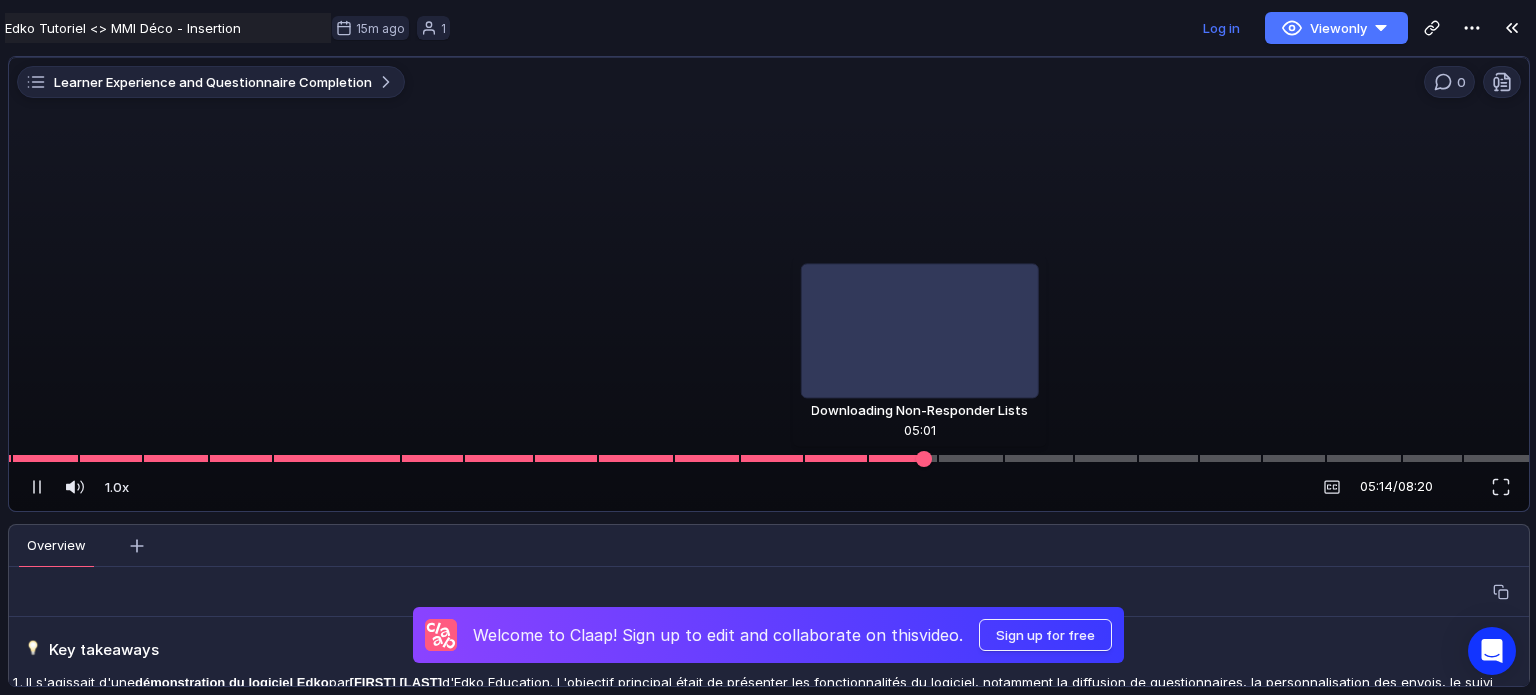 click at bounding box center [769, 458] 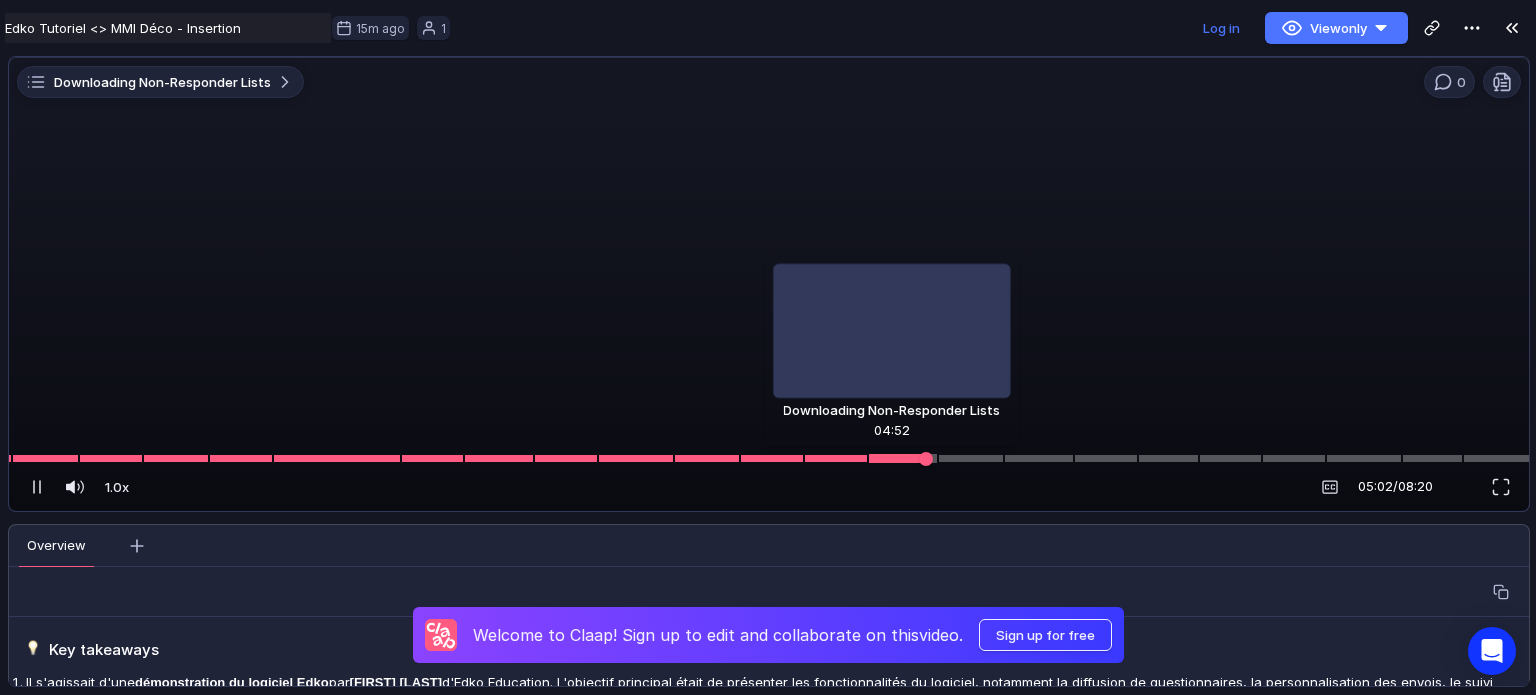 click at bounding box center [769, 458] 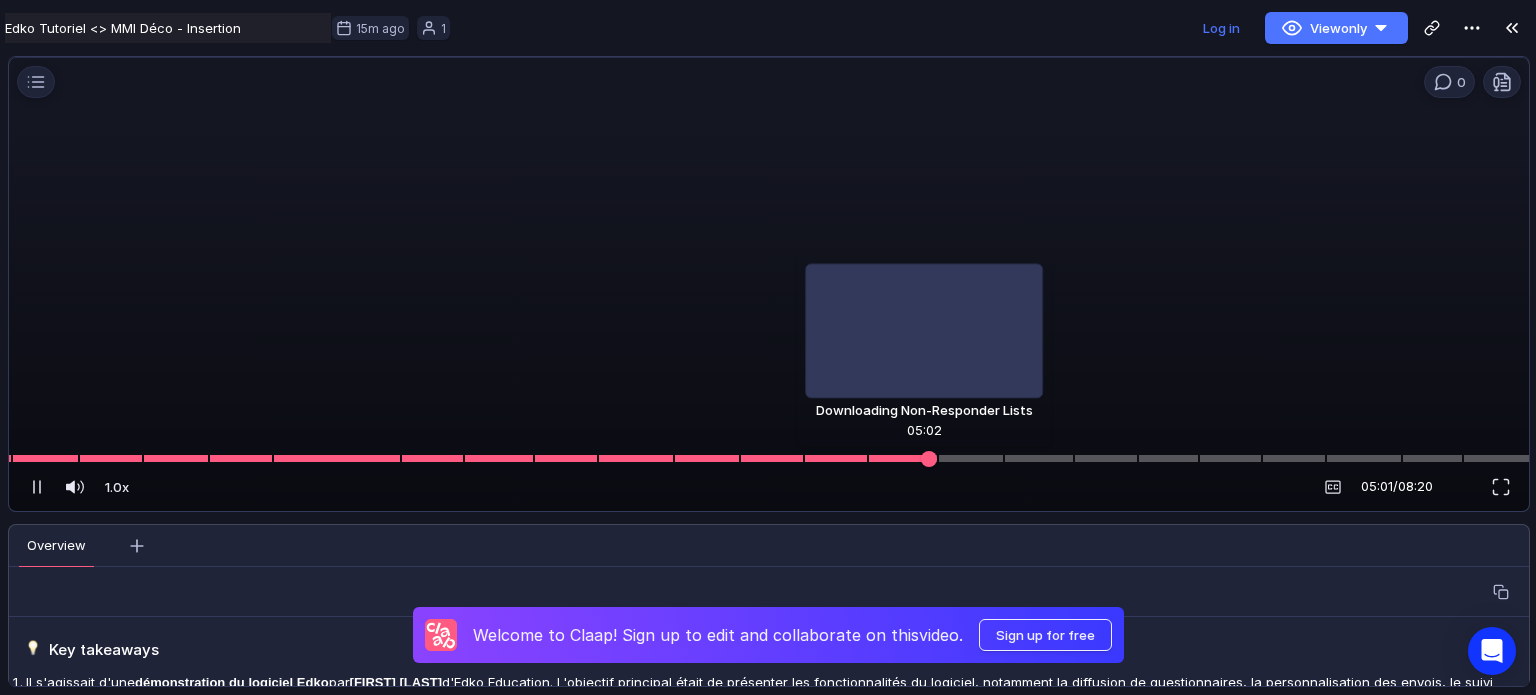 click at bounding box center [929, 459] 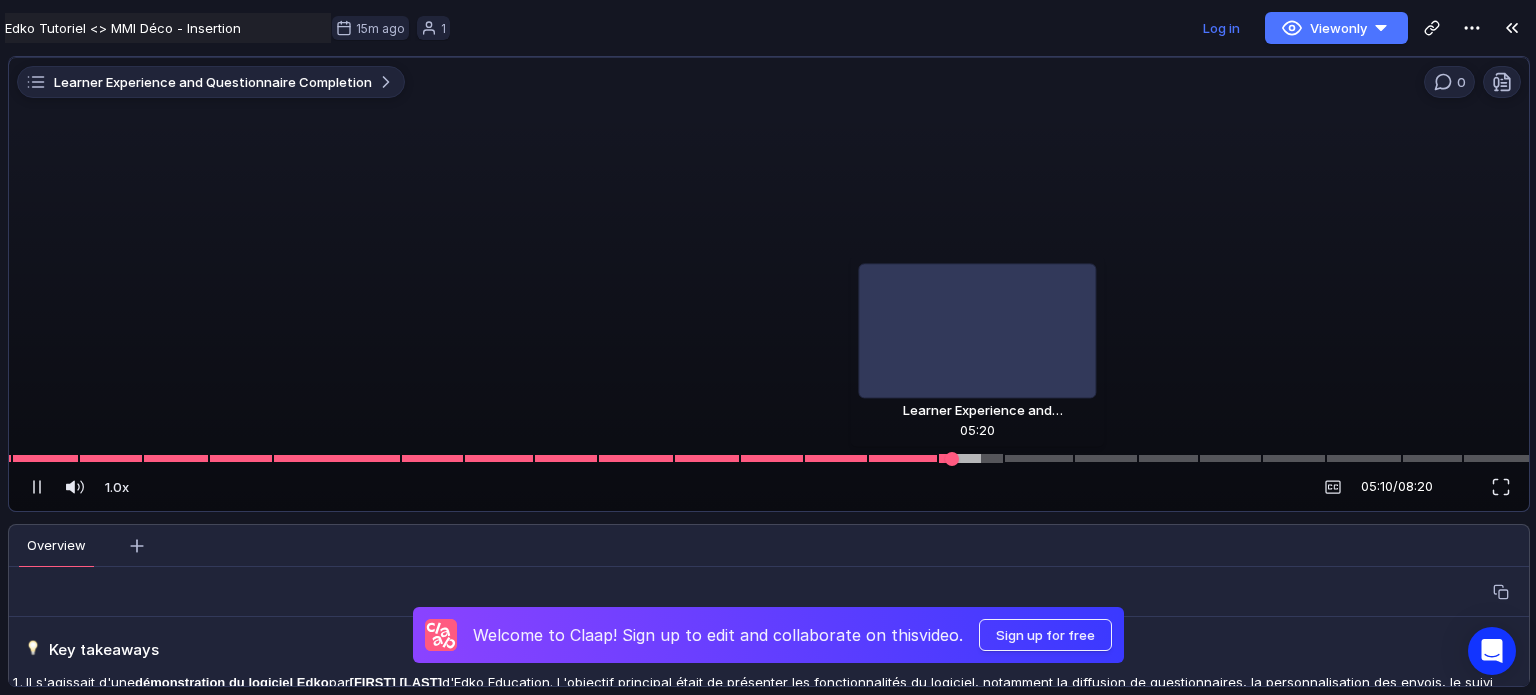 click at bounding box center (769, 458) 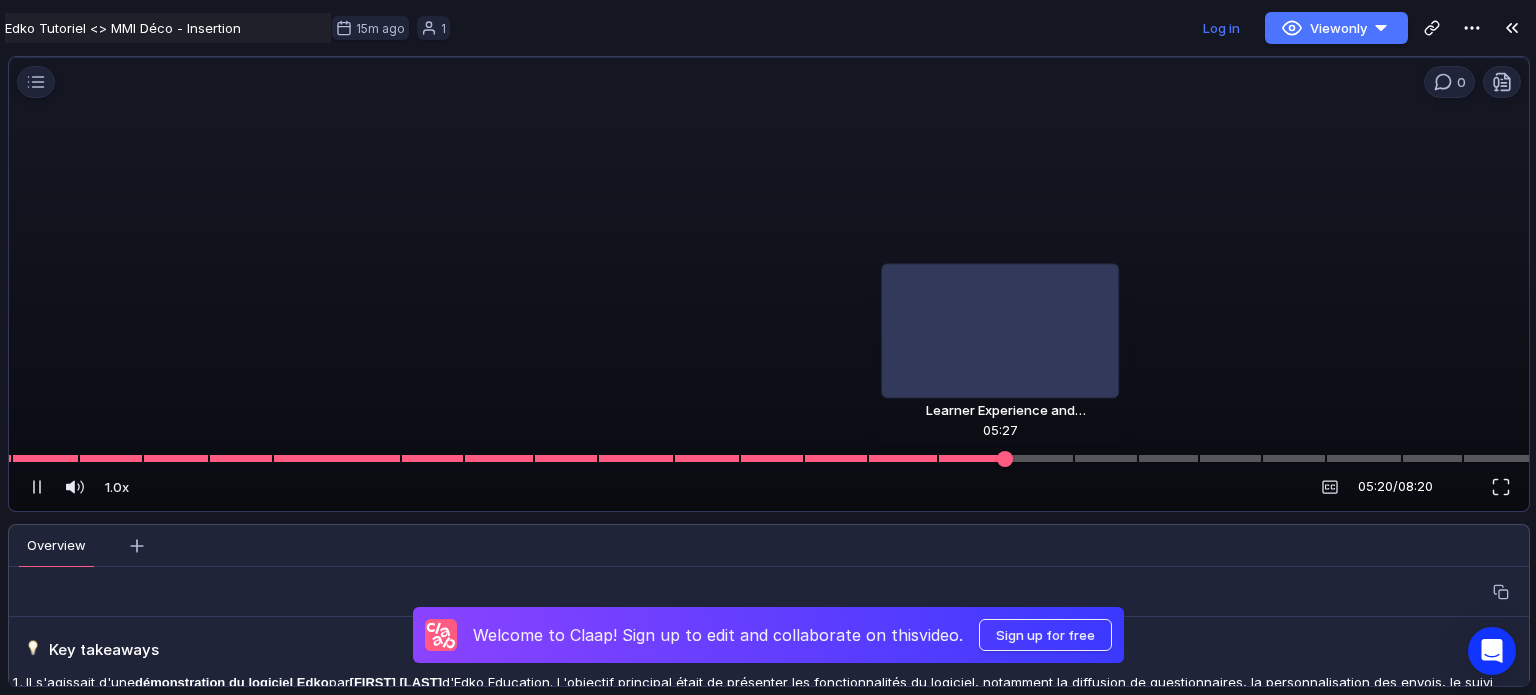 click at bounding box center (769, 458) 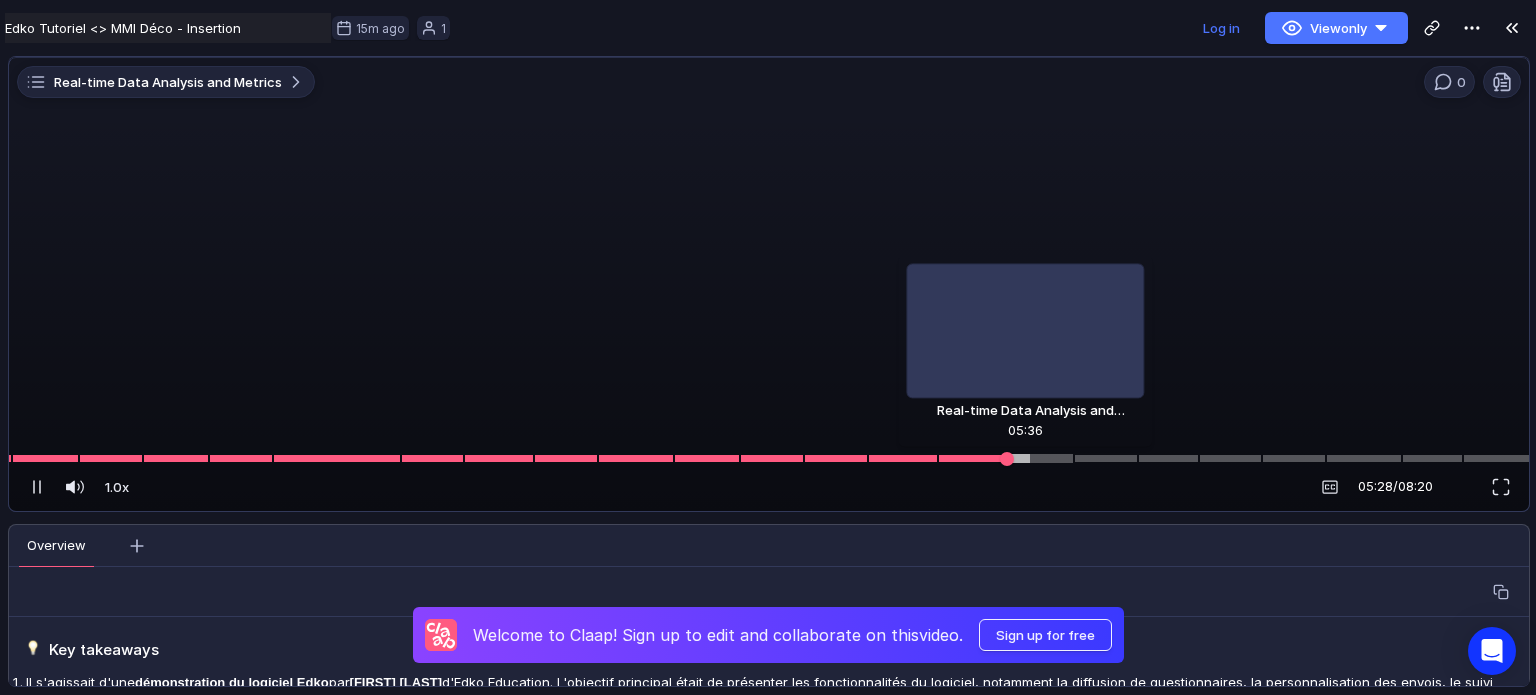 click at bounding box center (769, 458) 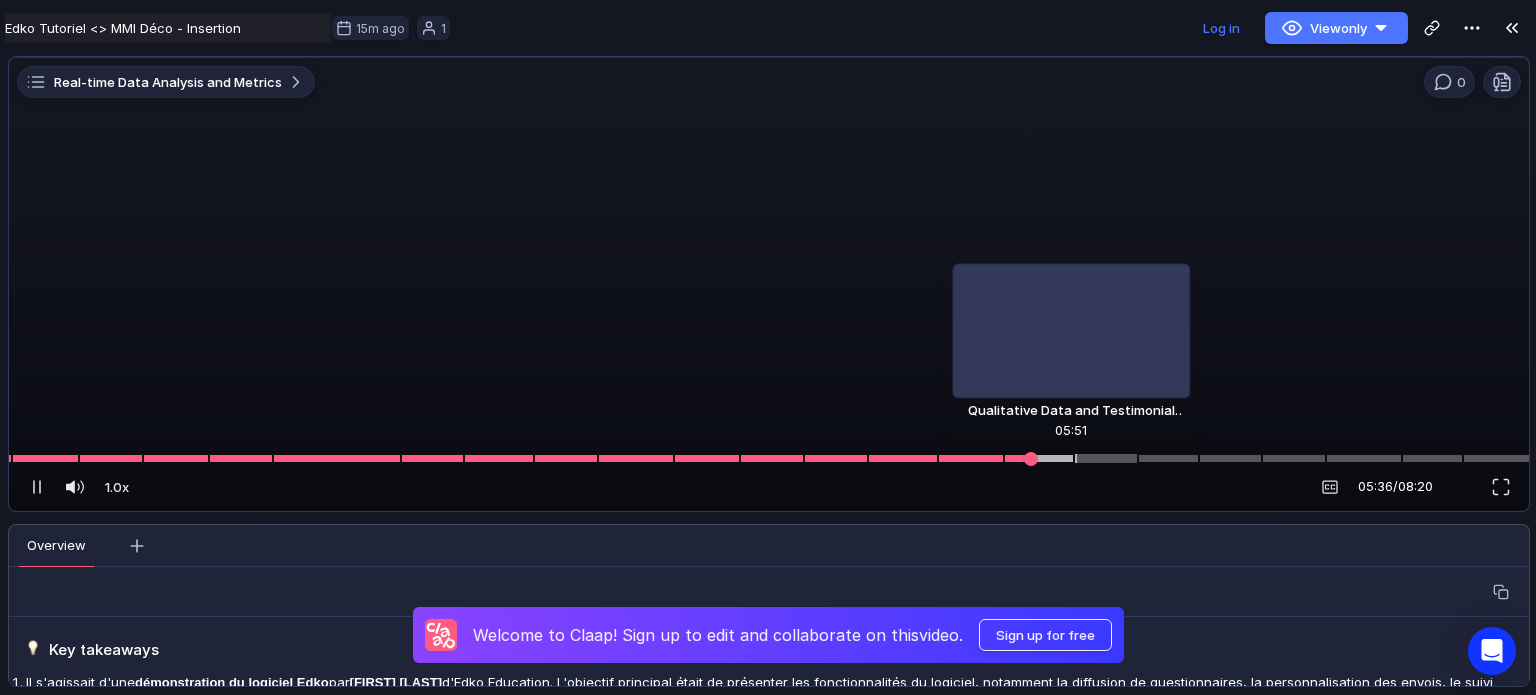 click at bounding box center (769, 458) 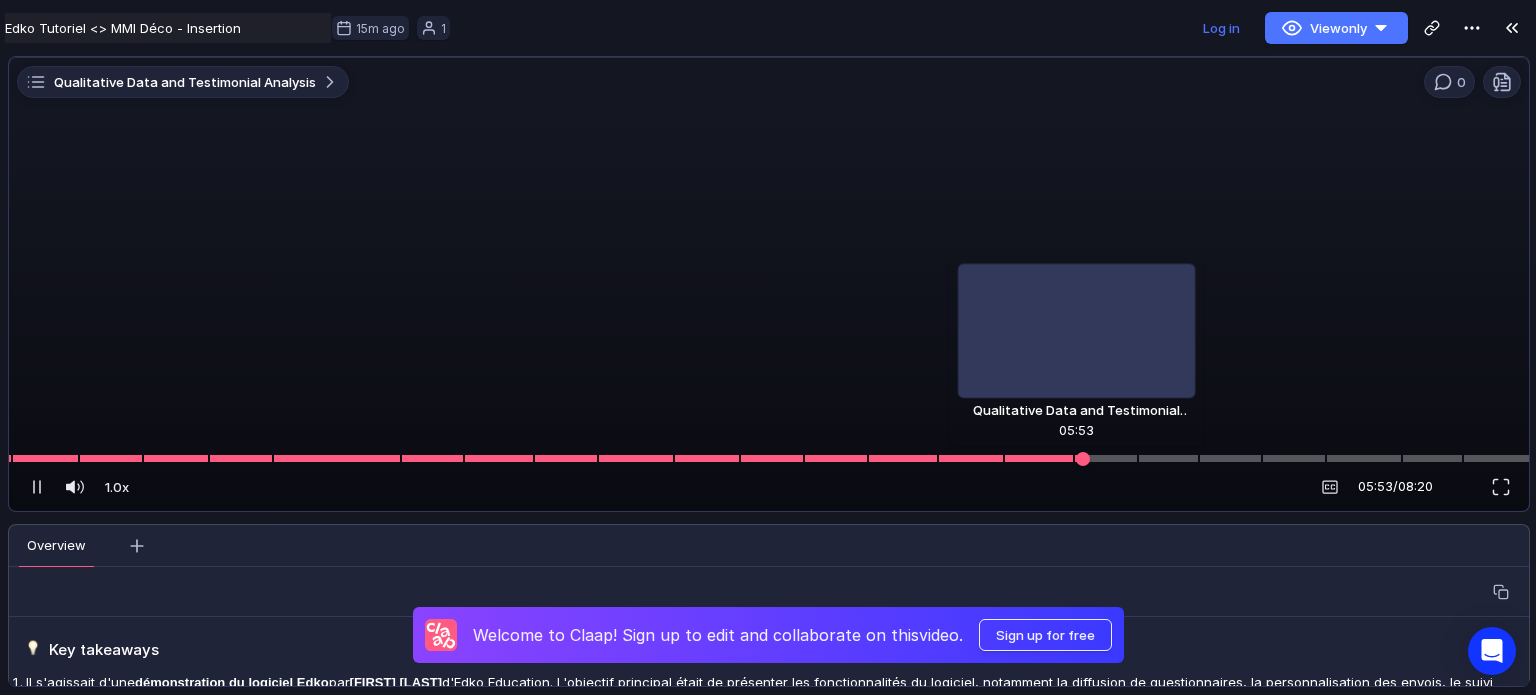 click at bounding box center [769, 458] 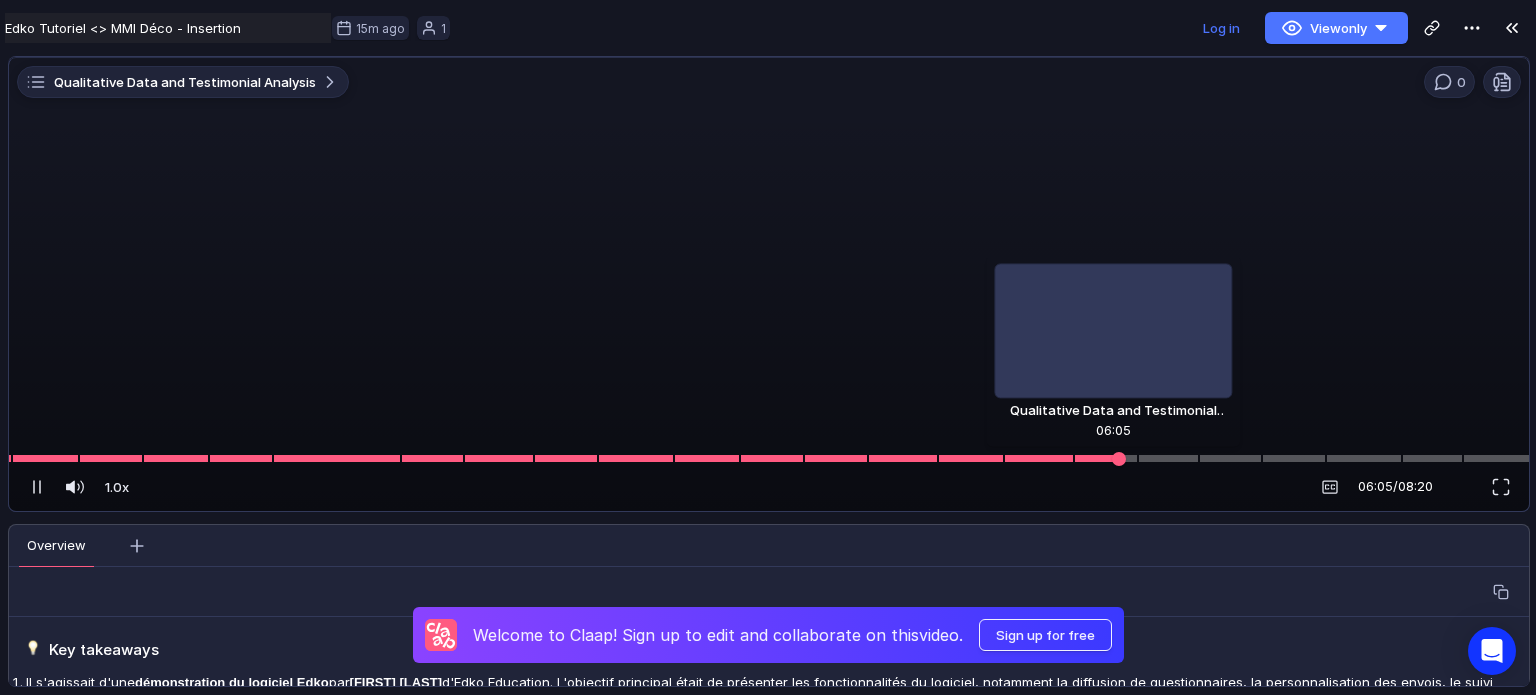 click at bounding box center [769, 458] 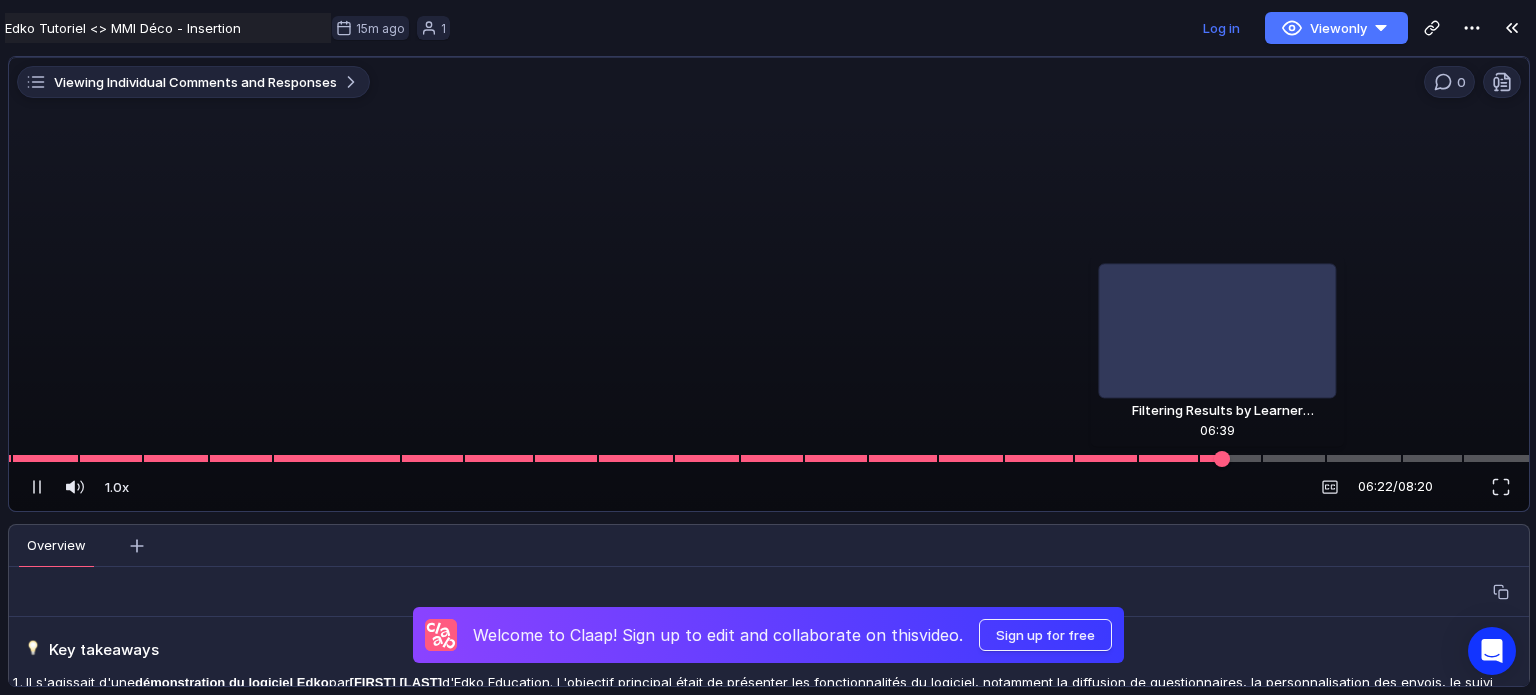 click at bounding box center [769, 458] 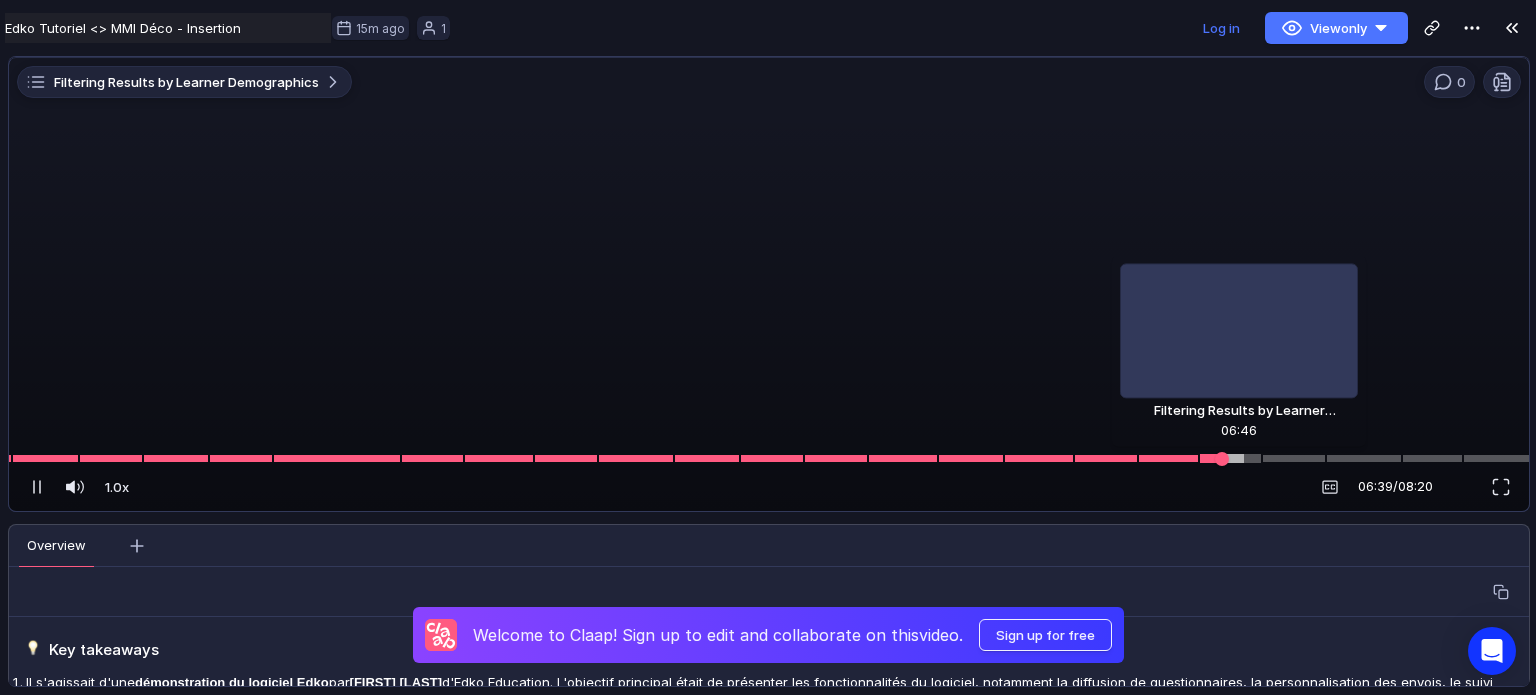 click at bounding box center (769, 458) 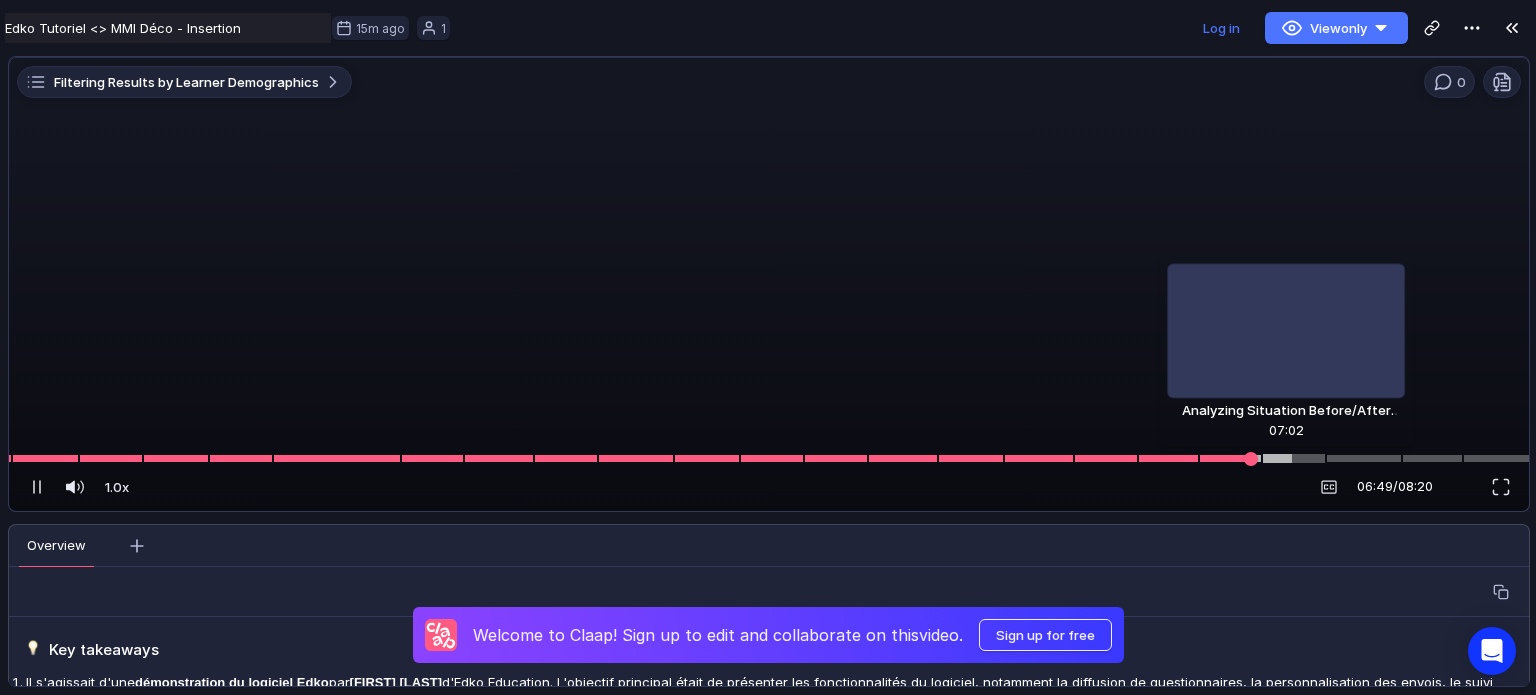 click at bounding box center [769, 458] 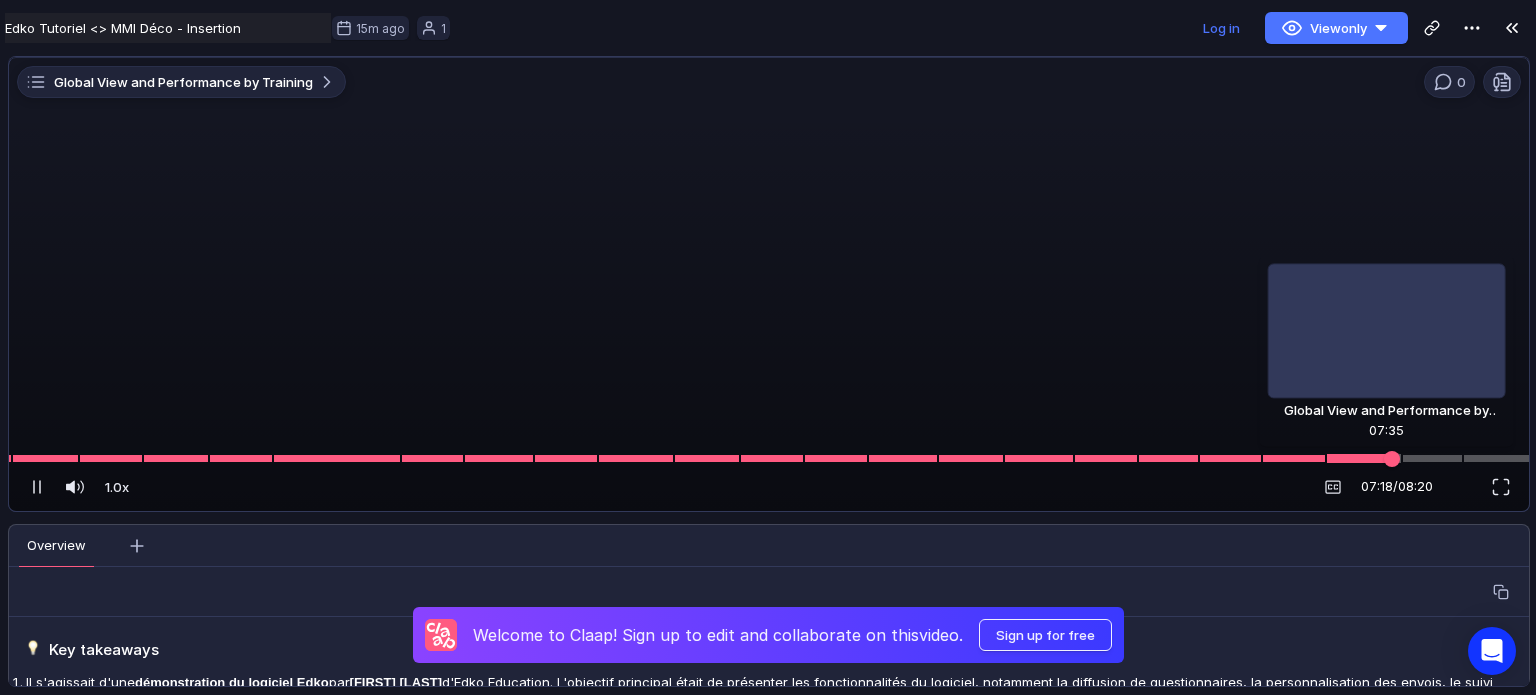 click at bounding box center [1364, 459] 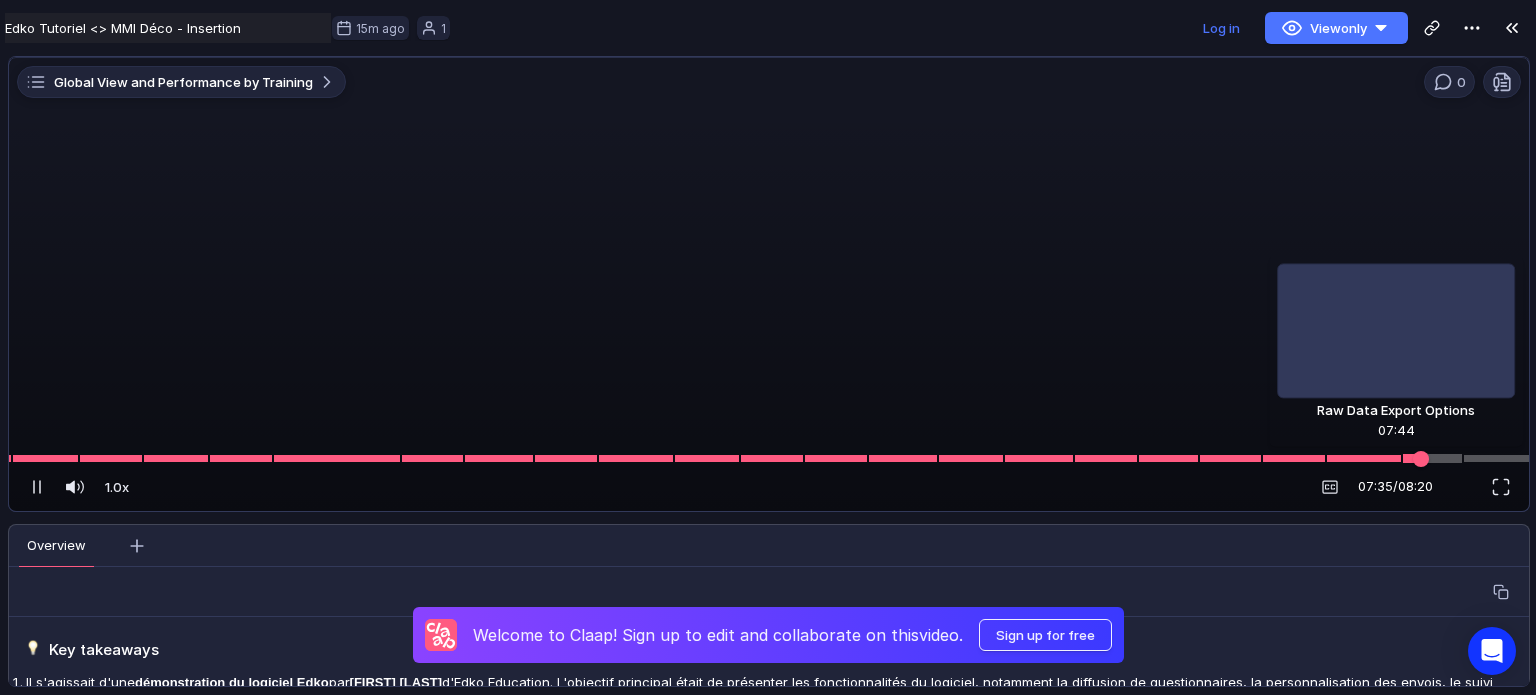 click at bounding box center [1432, 459] 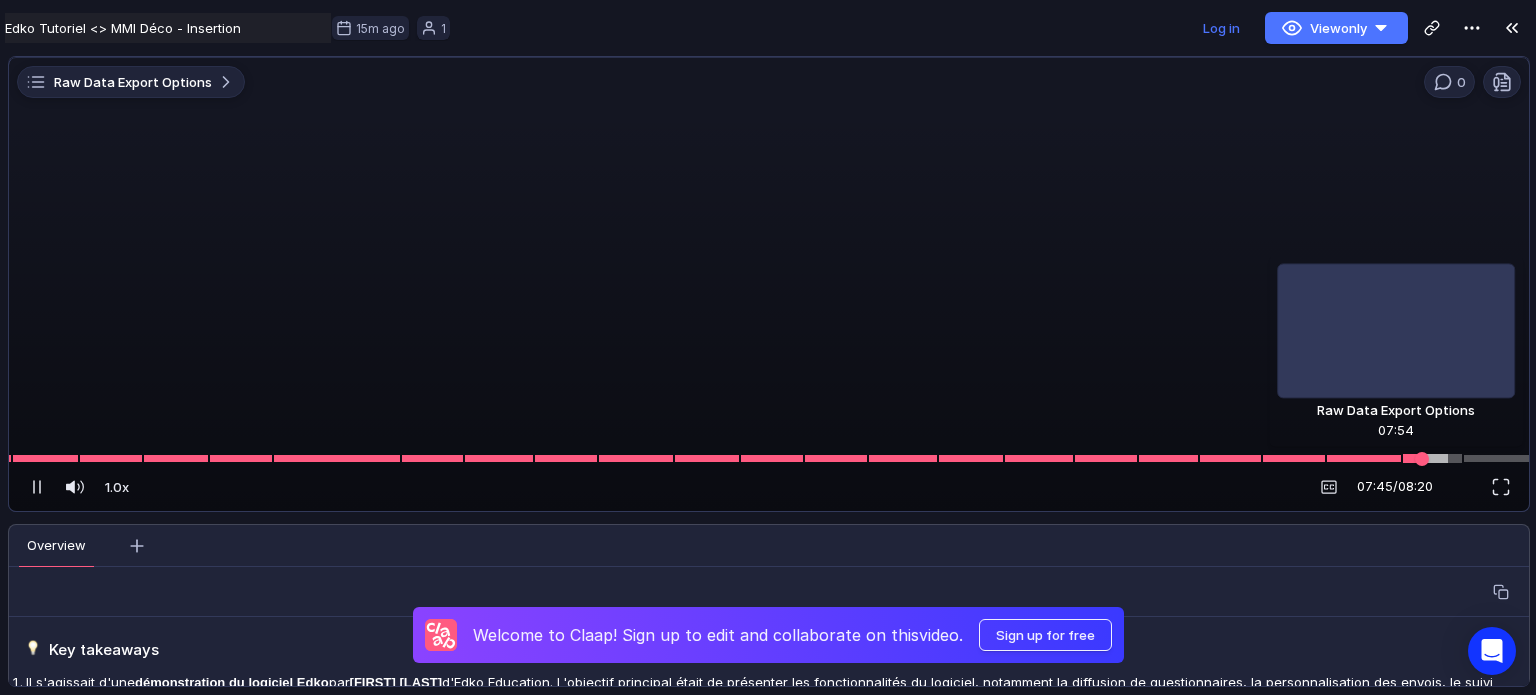 click at bounding box center [1432, 459] 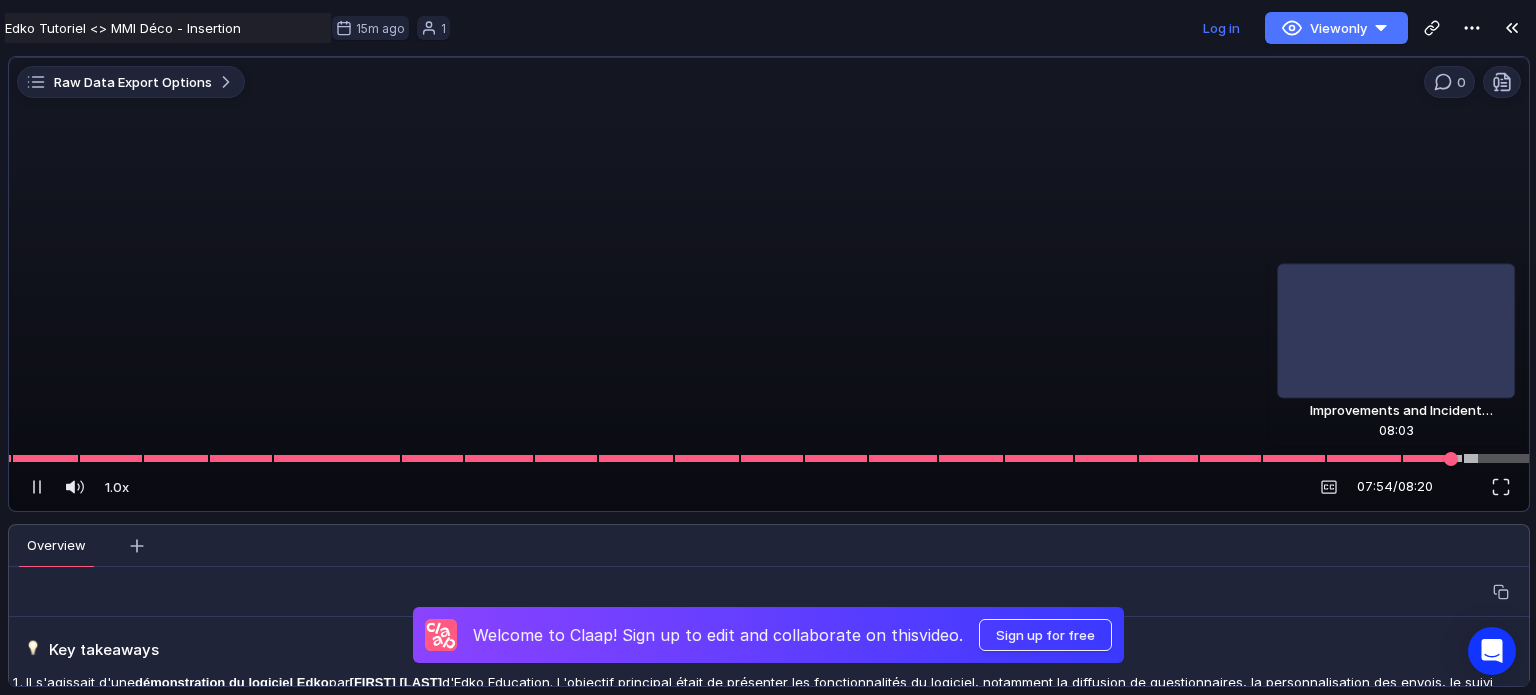 click at bounding box center (1496, 459) 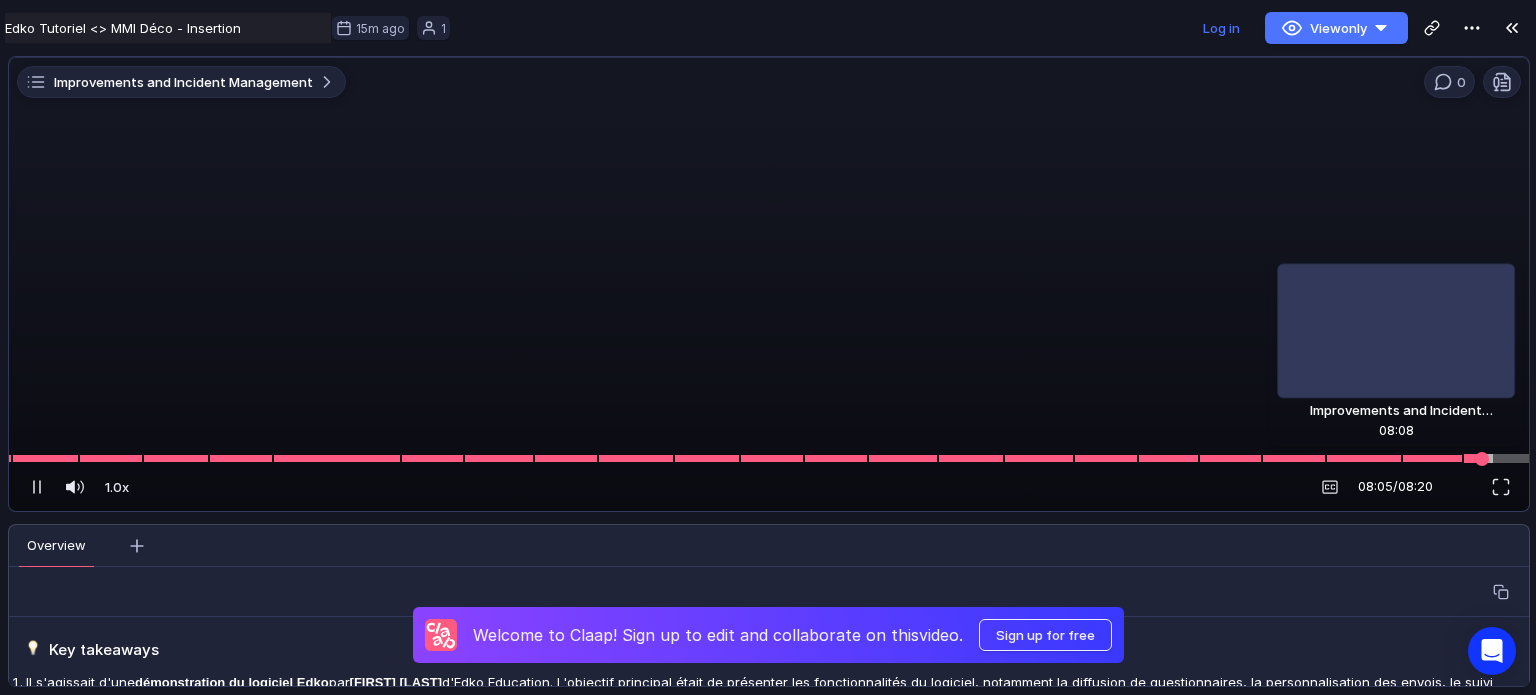 click at bounding box center (769, 458) 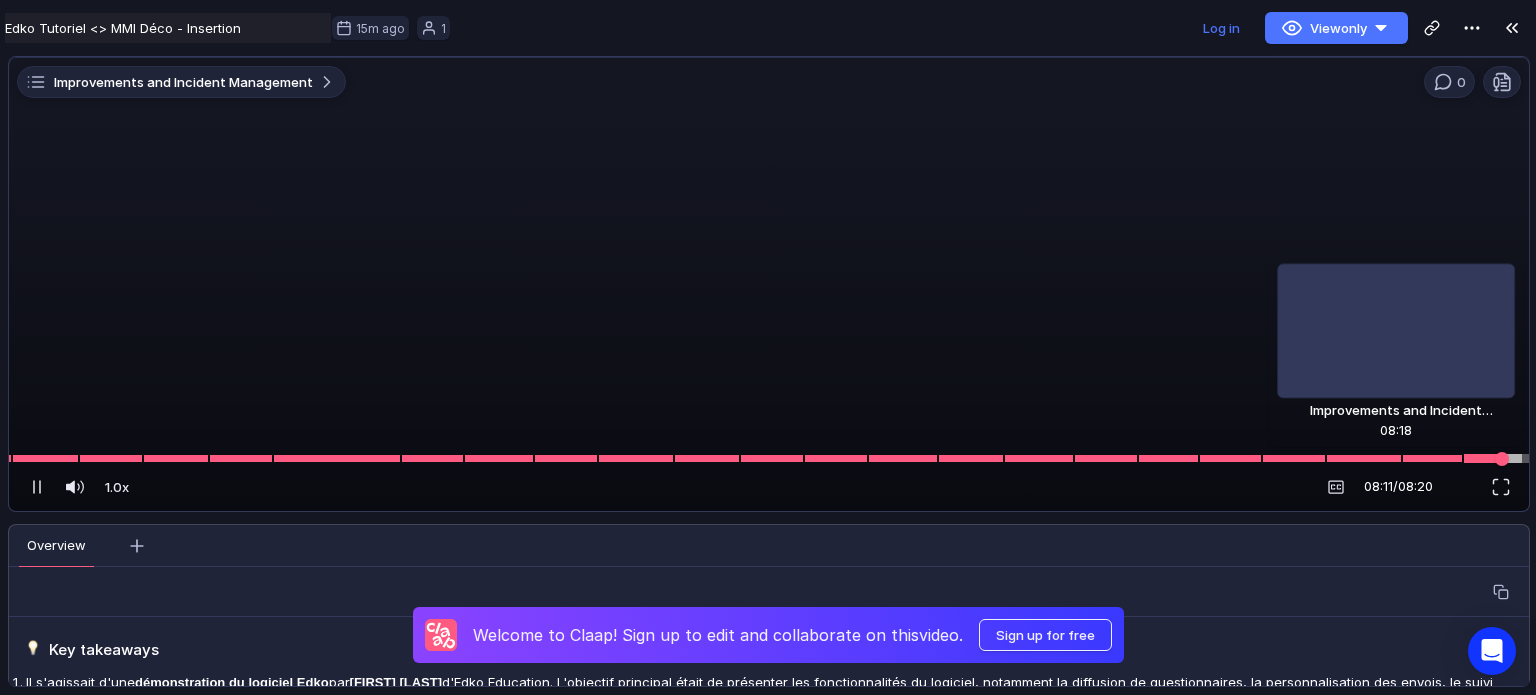 click at bounding box center [769, 458] 